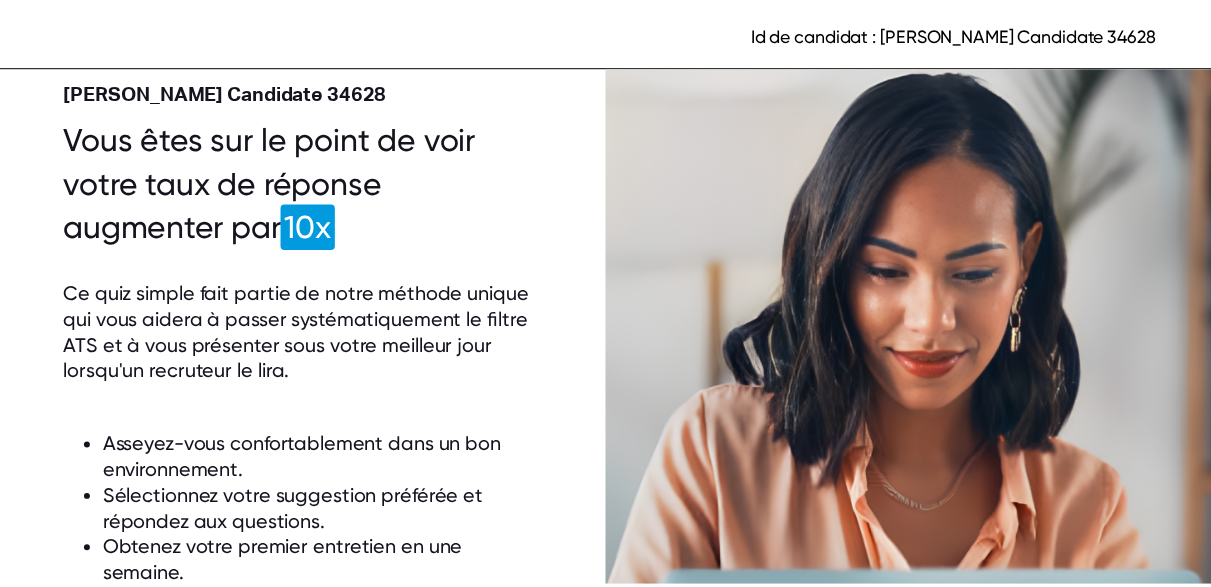 scroll, scrollTop: 0, scrollLeft: 0, axis: both 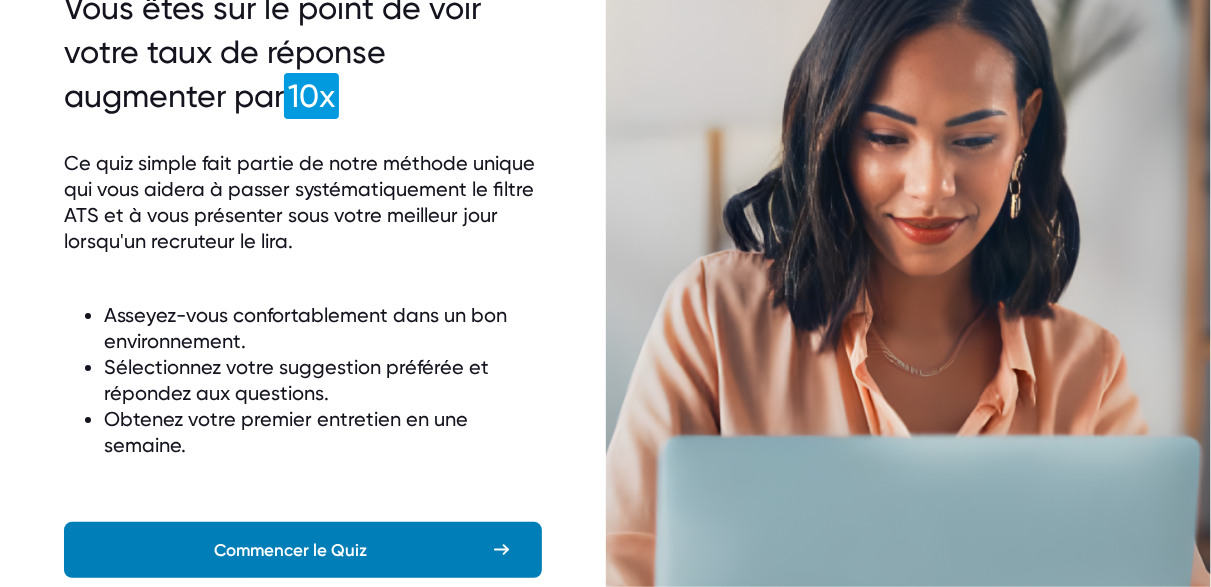 click on "Commencer le Quiz" at bounding box center [290, 550] 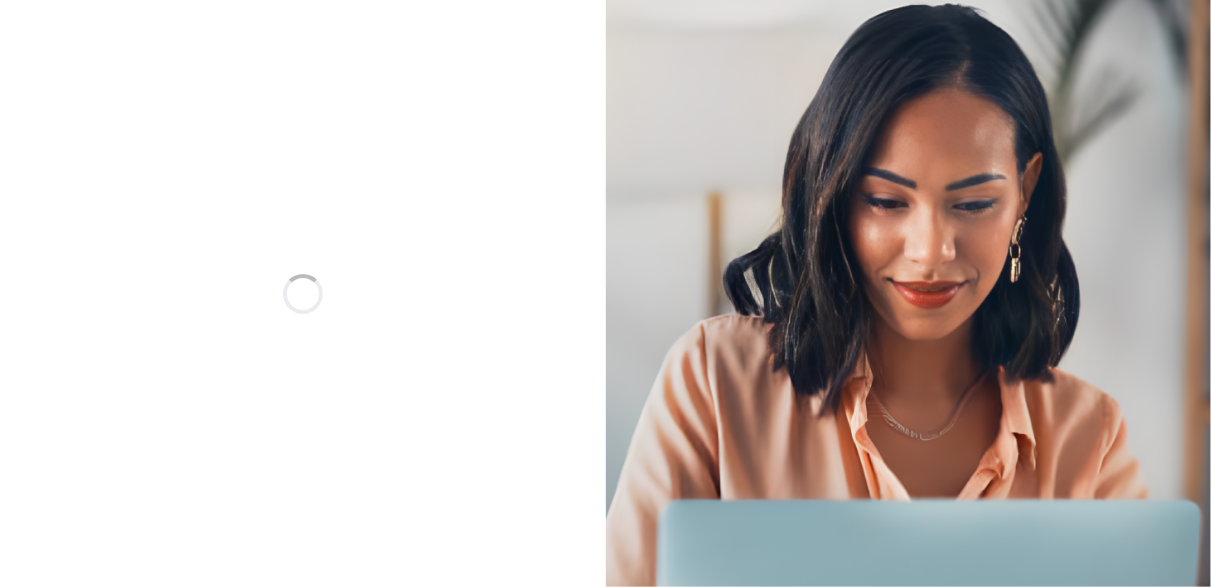 scroll, scrollTop: 0, scrollLeft: 0, axis: both 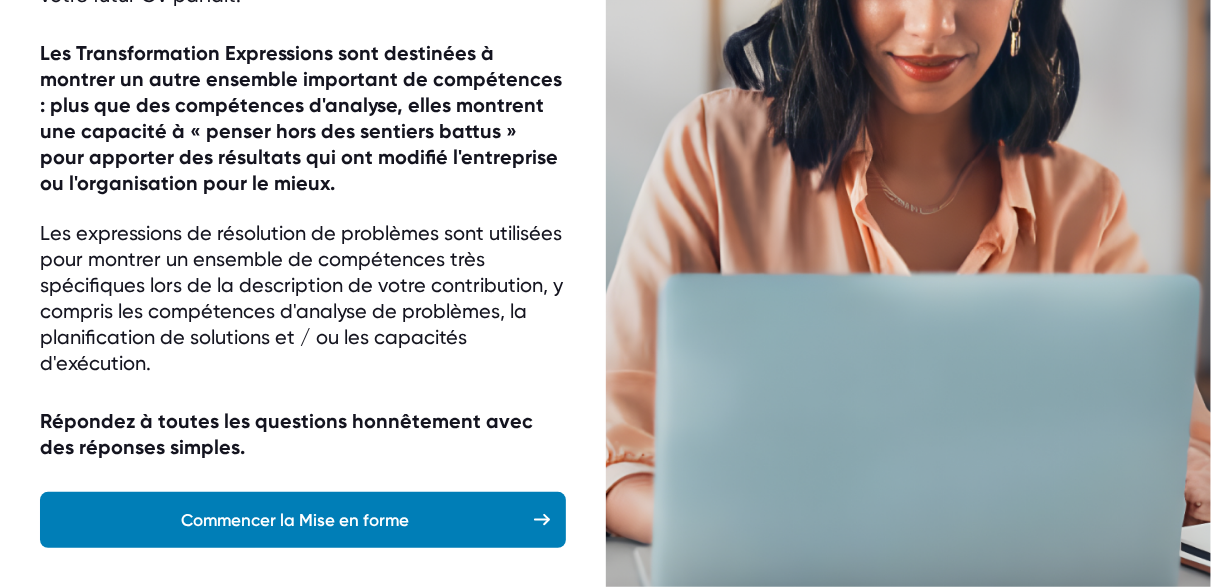 click on "Commencer la Mise en forme" at bounding box center [295, 520] 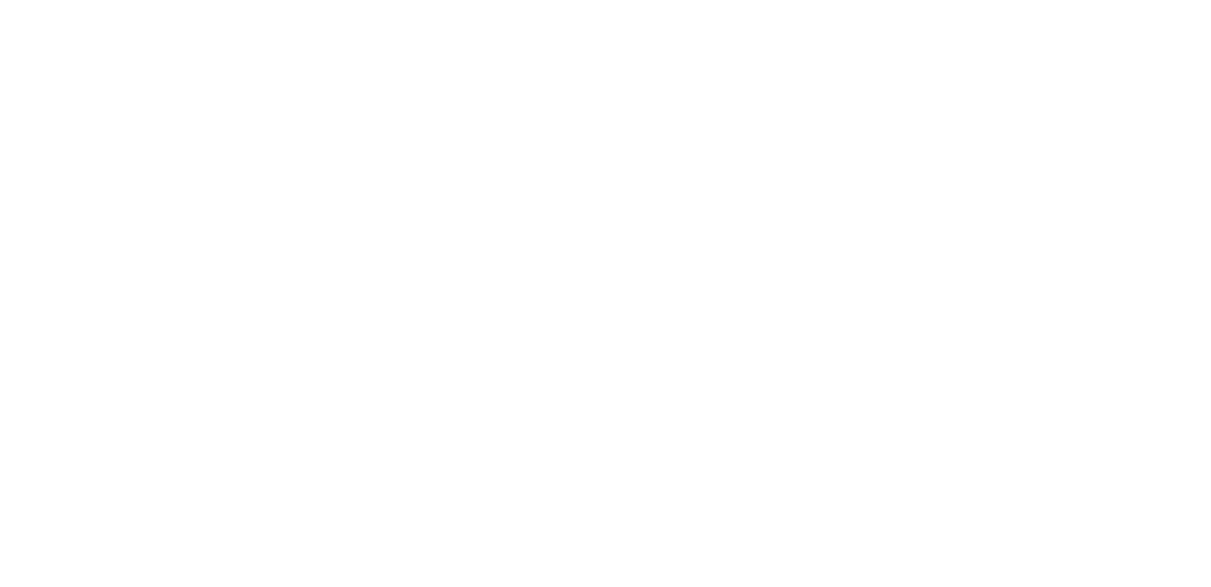 scroll, scrollTop: 0, scrollLeft: 0, axis: both 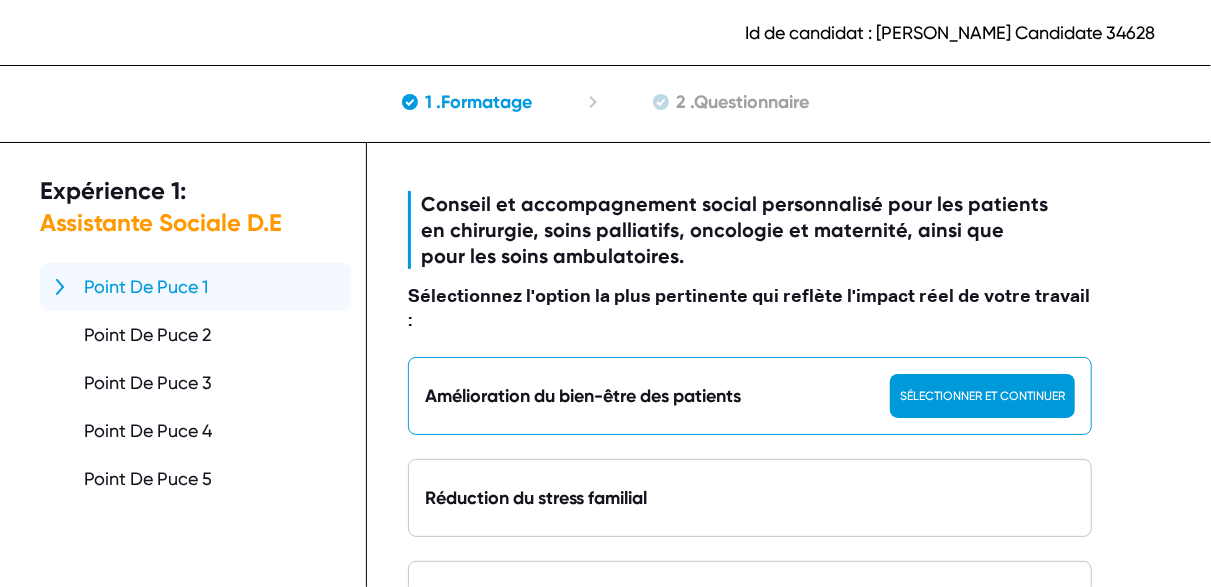 click on "Sélectionner et continuer" at bounding box center [982, 396] 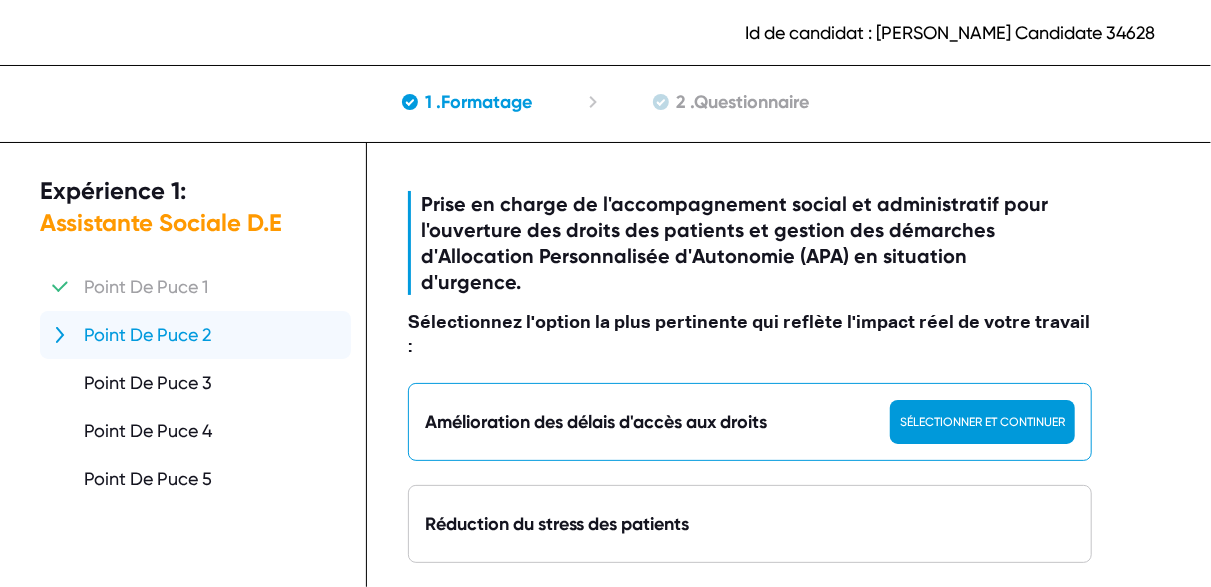 click on "Sélectionner et continuer" at bounding box center (982, 422) 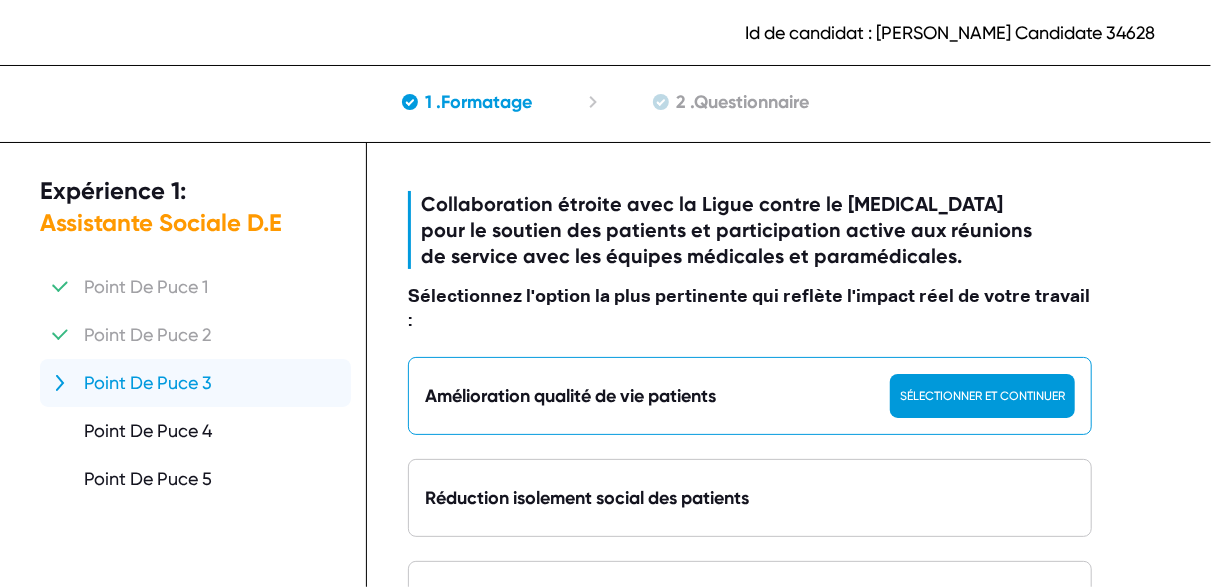 click on "Sélectionner et continuer" at bounding box center (982, 396) 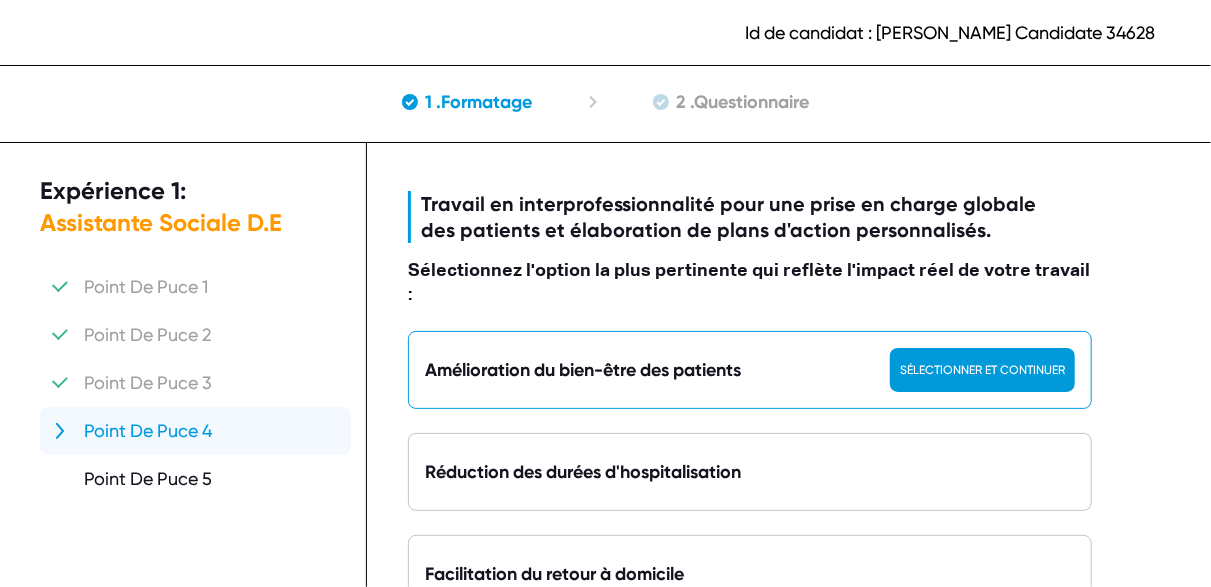 click on "Sélectionner et continuer" at bounding box center [982, 370] 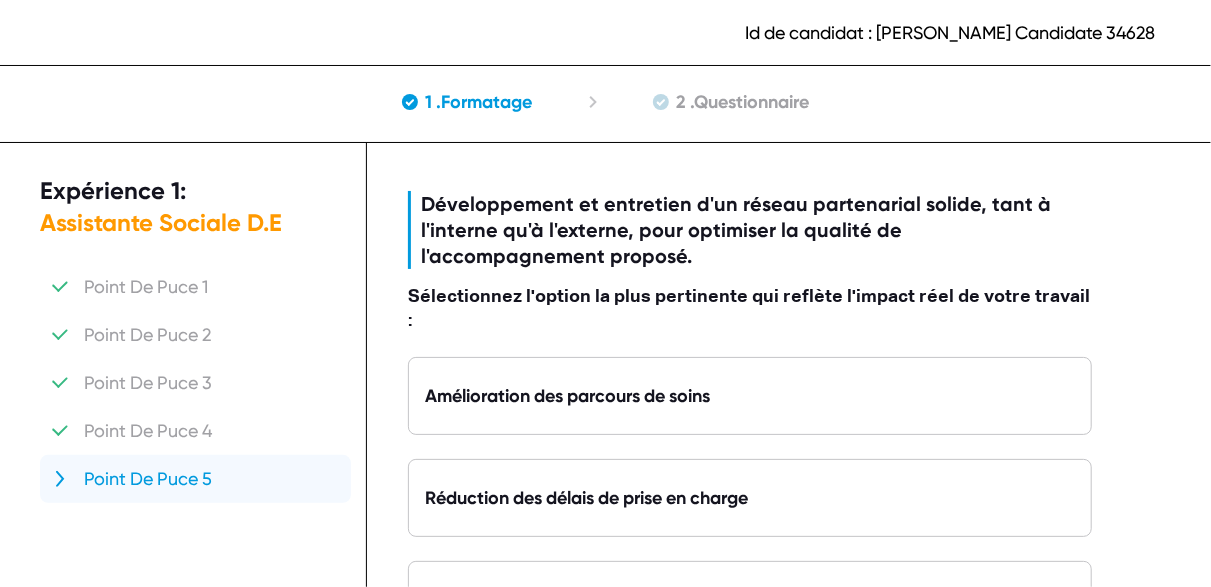scroll, scrollTop: 356, scrollLeft: 0, axis: vertical 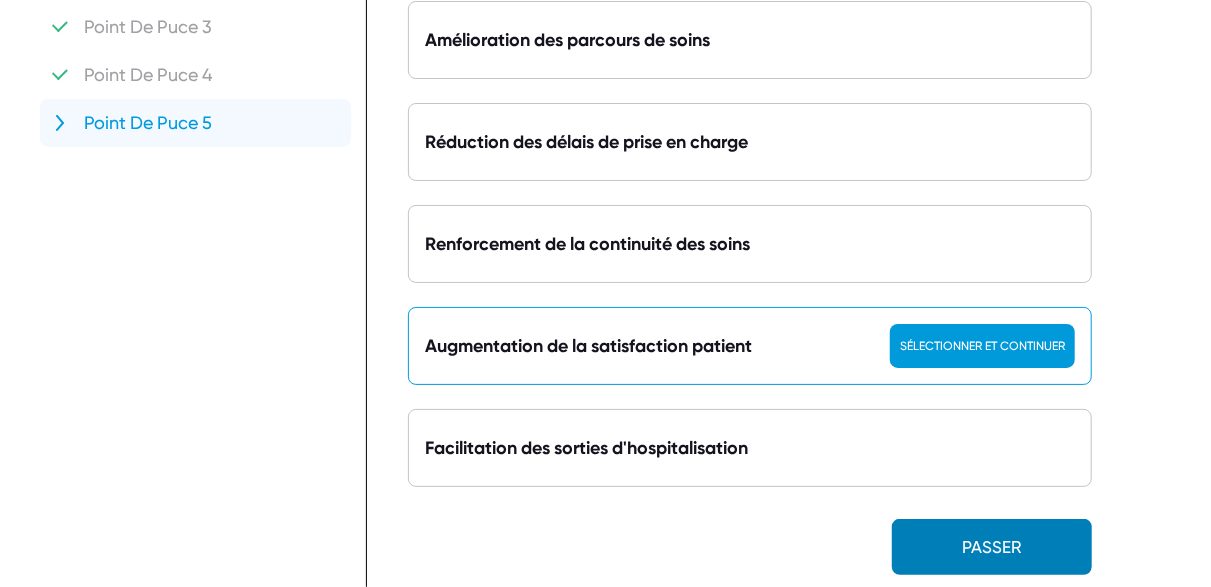 click on "Sélectionner et continuer" at bounding box center [982, 346] 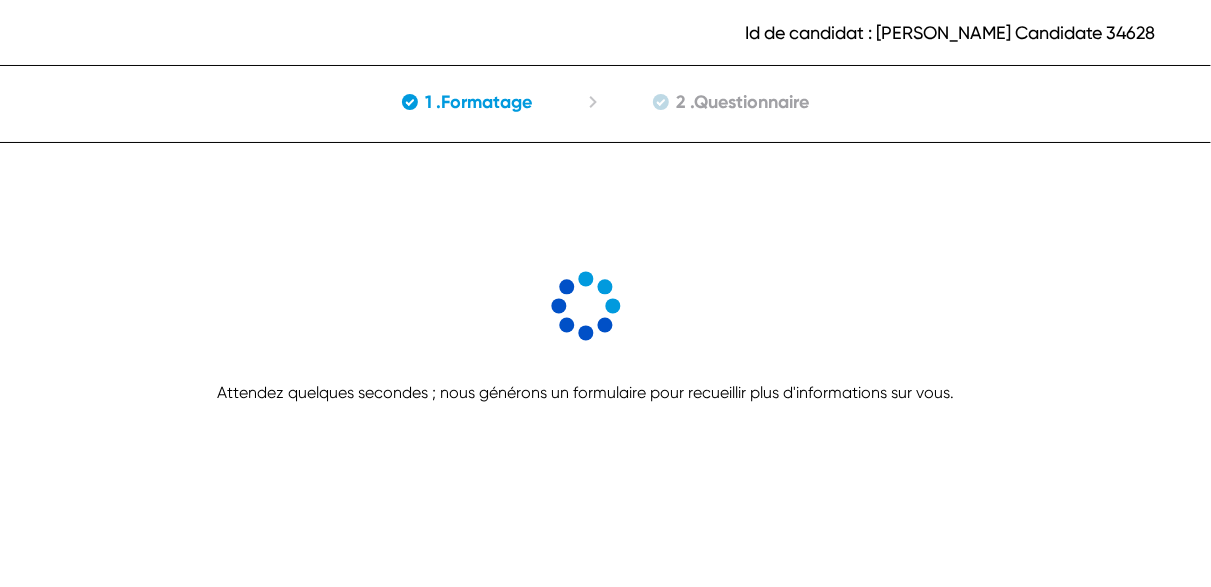 scroll, scrollTop: 0, scrollLeft: 0, axis: both 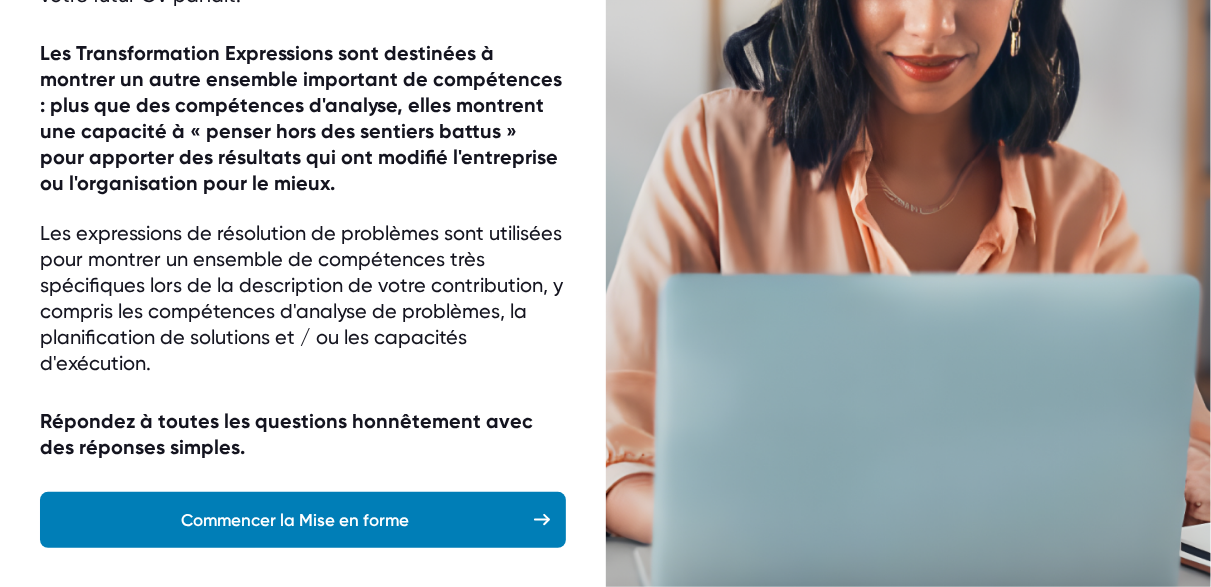 click on "Commencer la Mise en forme" at bounding box center (295, 520) 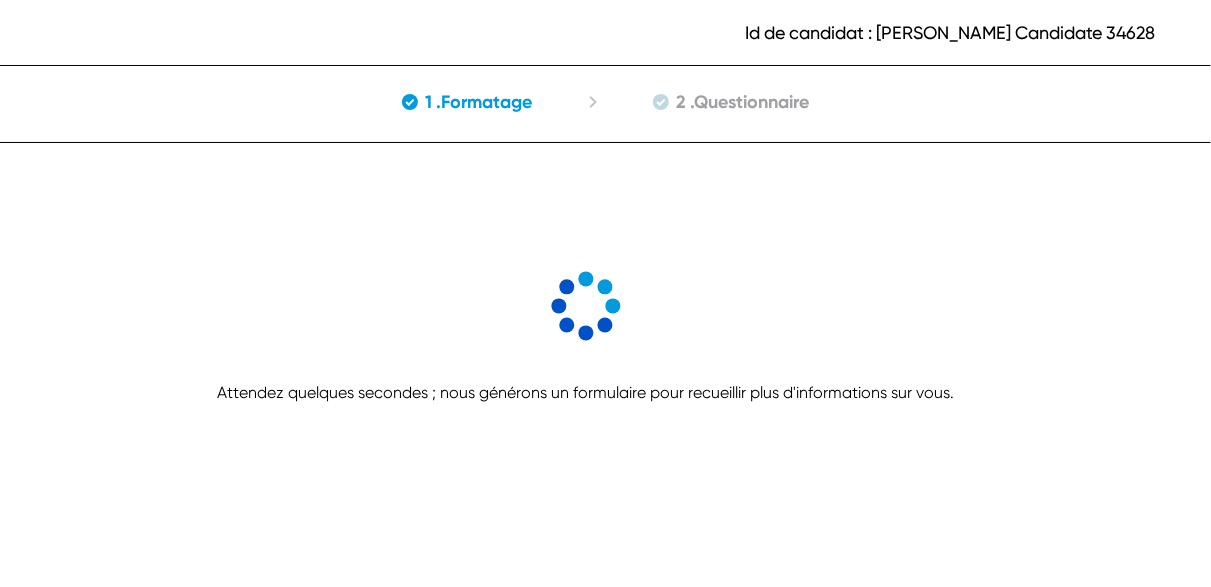 scroll, scrollTop: 0, scrollLeft: 0, axis: both 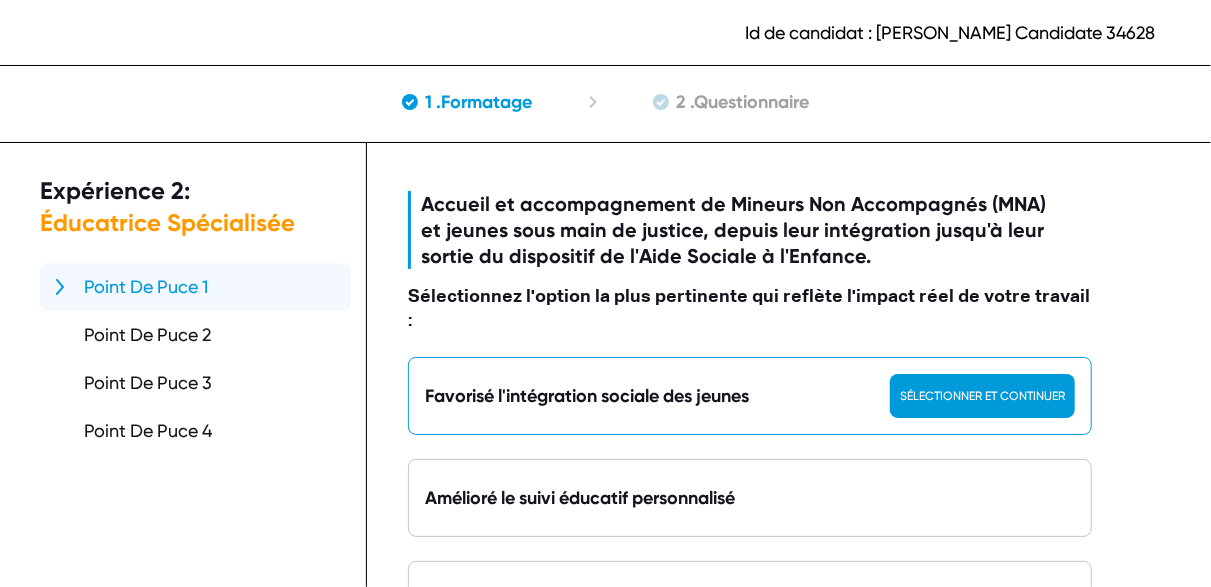 click on "Sélectionner et continuer" at bounding box center (982, 396) 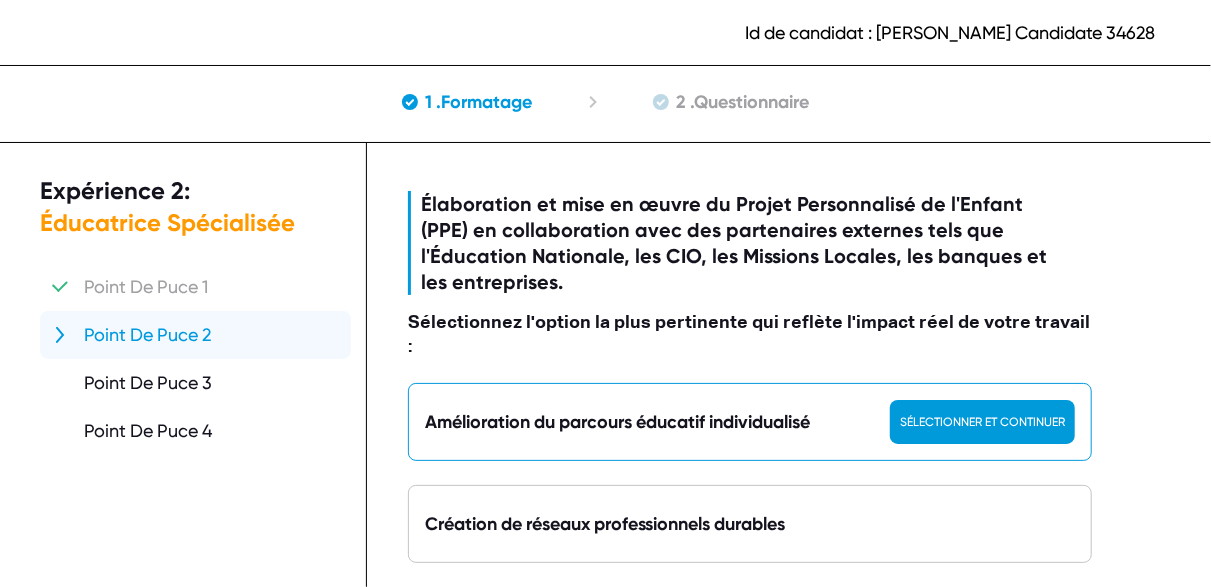 click on "Sélectionner et continuer" at bounding box center (982, 422) 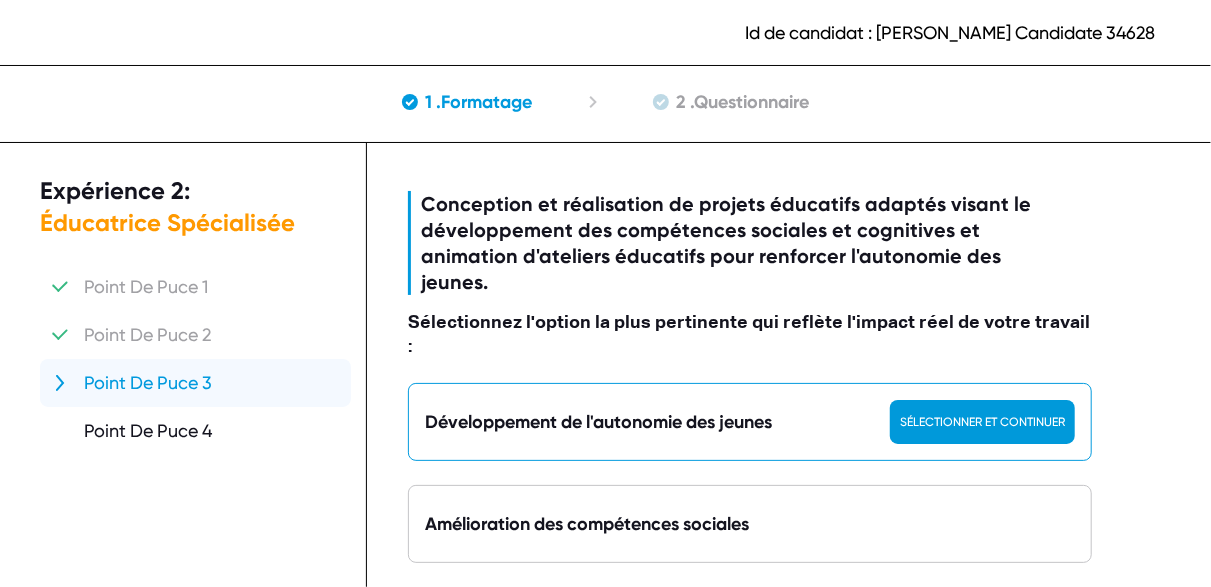 click on "Sélectionner et continuer" at bounding box center (982, 422) 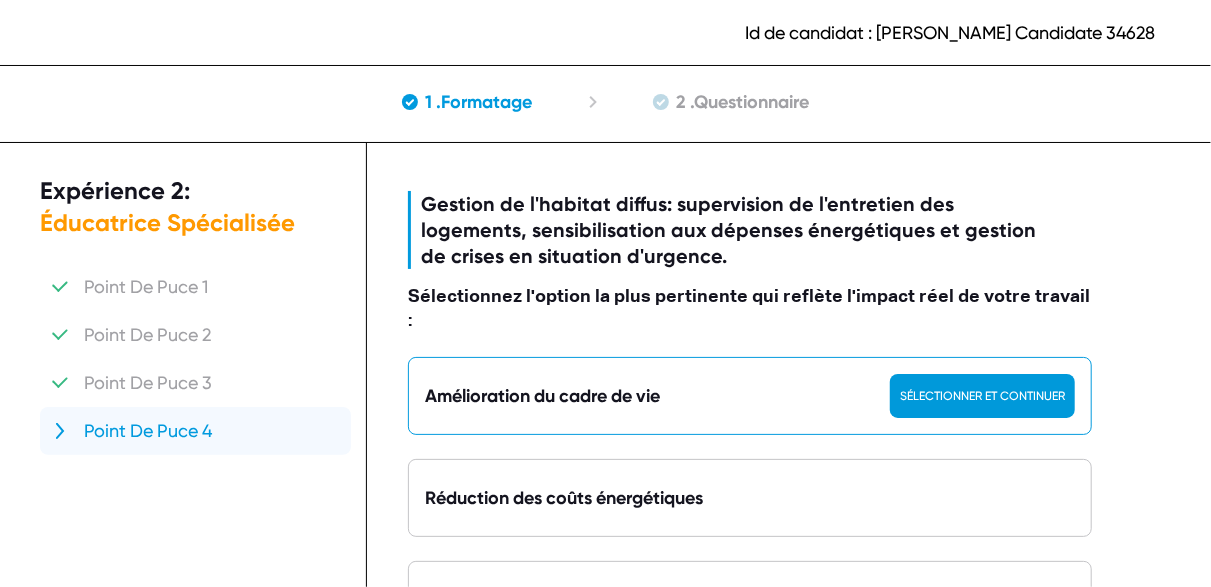 click on "Sélectionner et continuer" at bounding box center [982, 396] 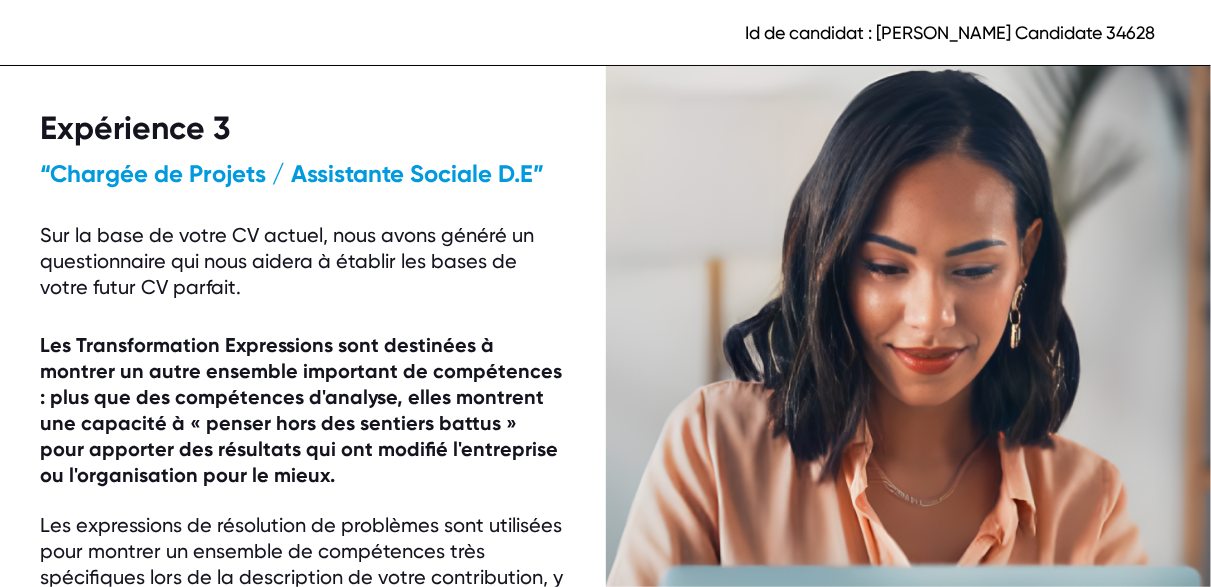 scroll, scrollTop: 292, scrollLeft: 0, axis: vertical 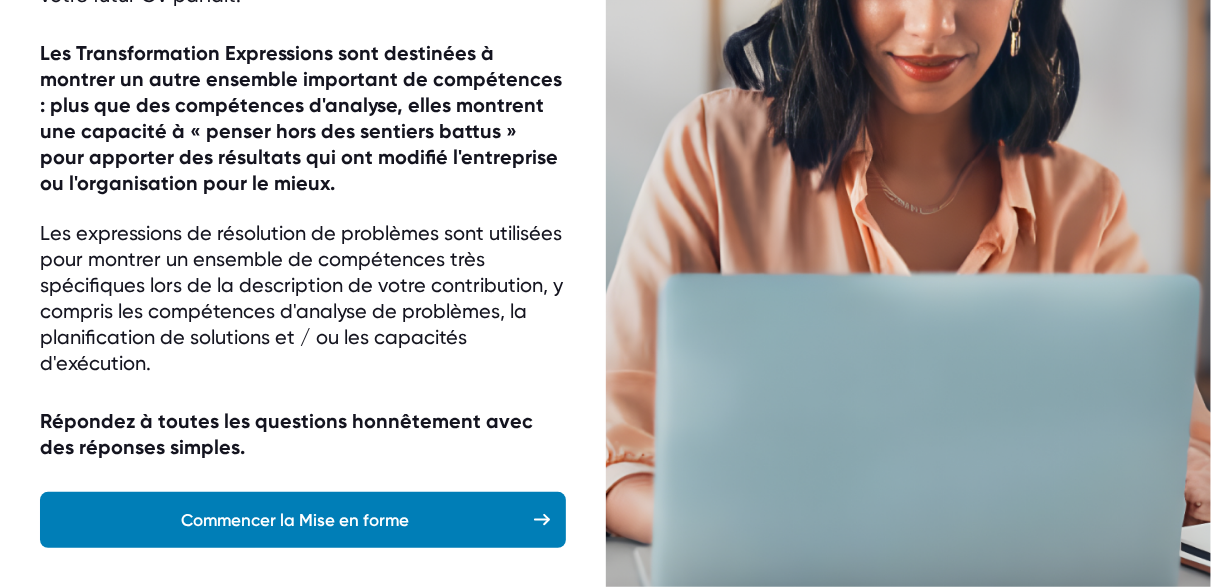 click on "Commencer la Mise en forme" at bounding box center [303, 520] 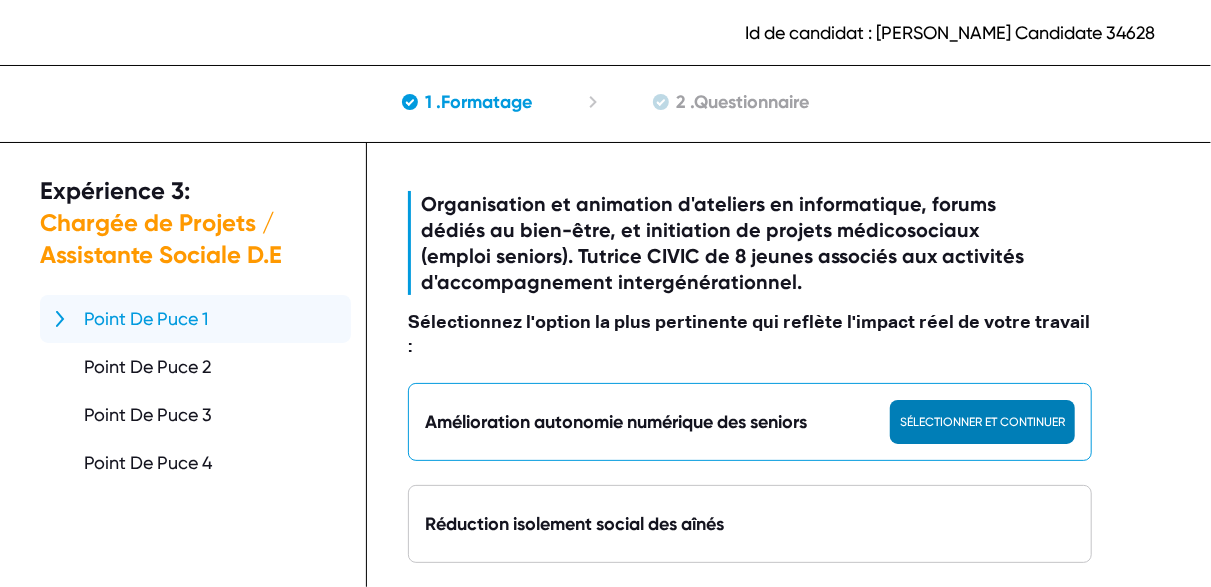 click on "Amélioration autonomie numérique des seniors" at bounding box center (616, 422) 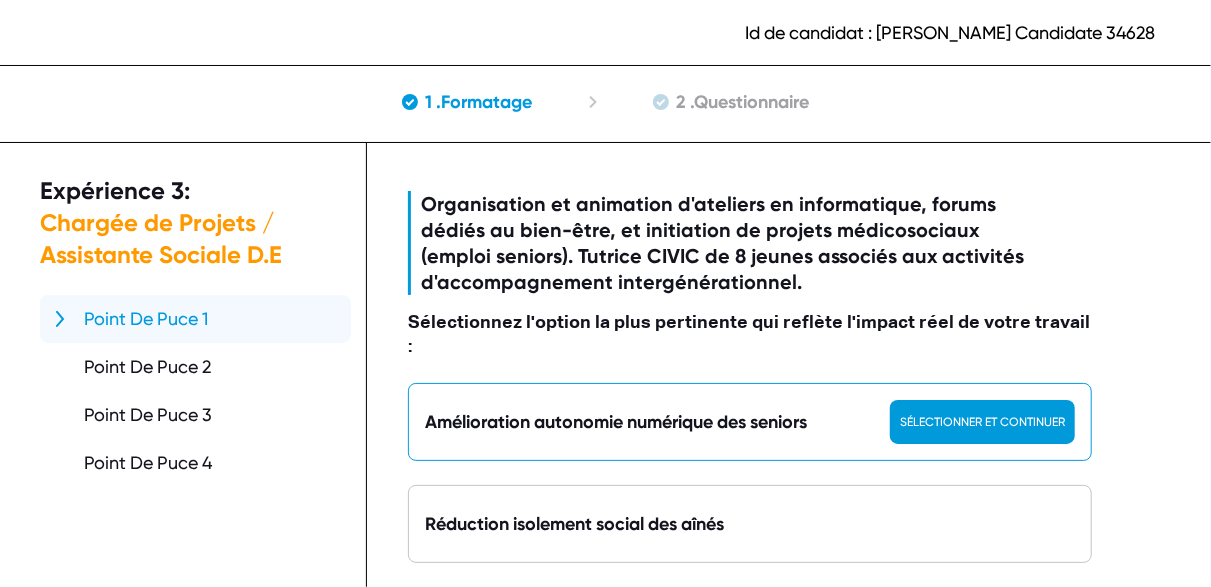 click on "Sélectionner et continuer" at bounding box center [982, 422] 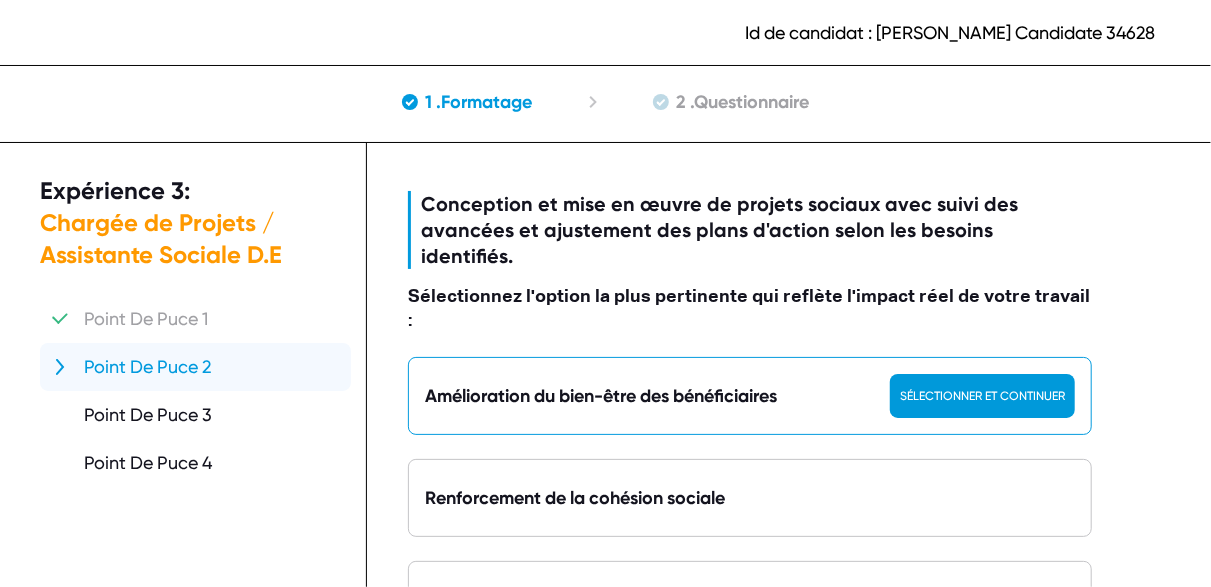 click on "Sélectionner et continuer" at bounding box center (982, 396) 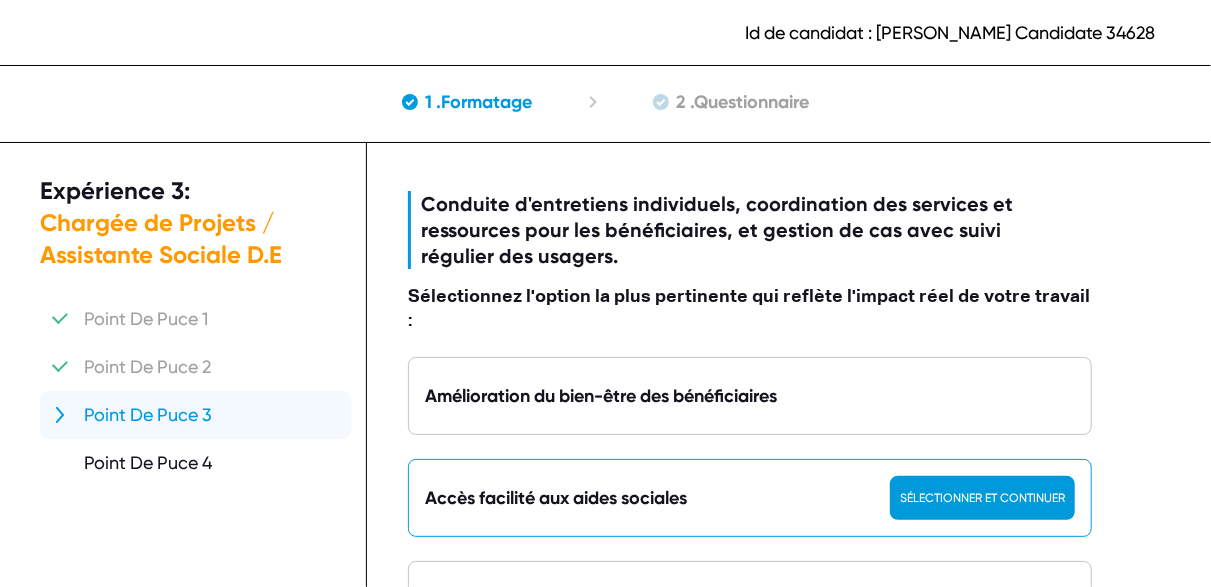 click on "Sélectionner et continuer" at bounding box center [982, 498] 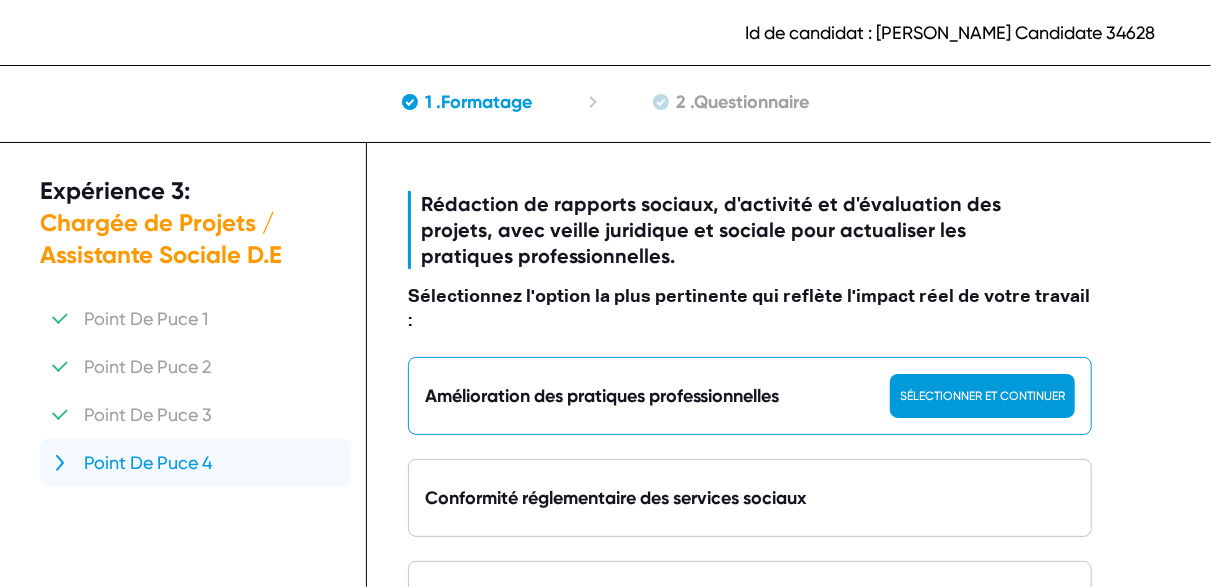 click on "Sélectionner et continuer" at bounding box center [982, 396] 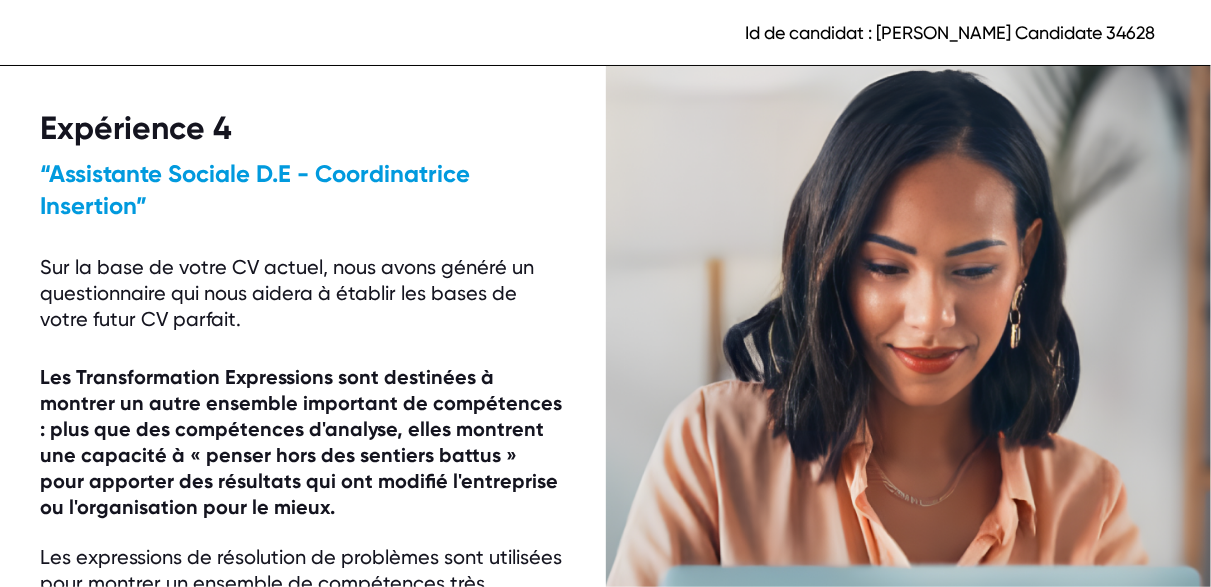 scroll, scrollTop: 324, scrollLeft: 0, axis: vertical 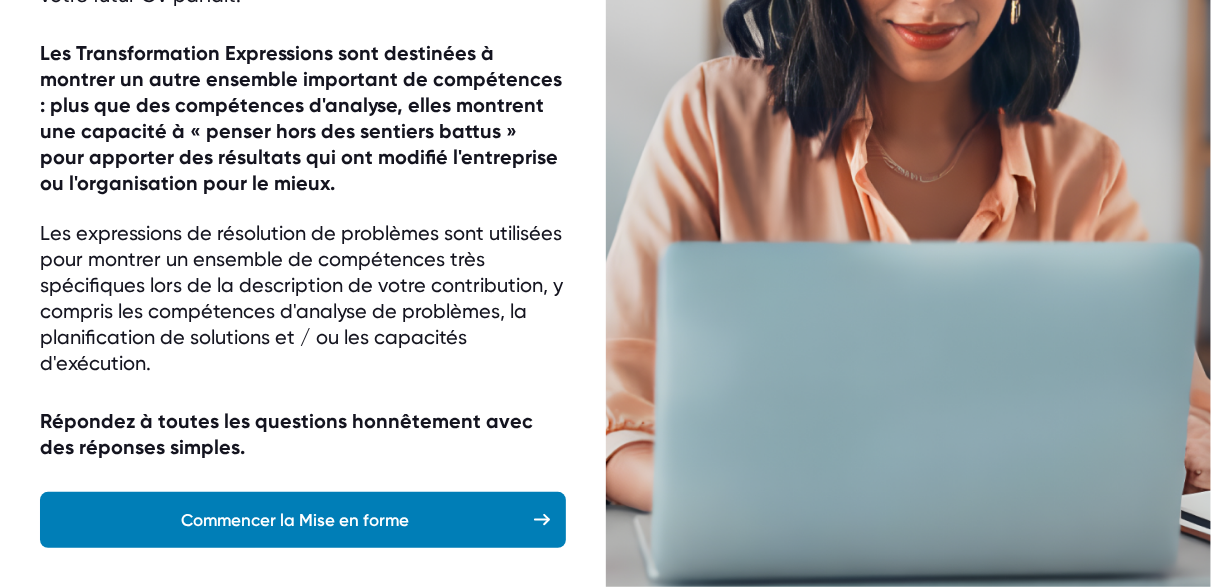 click on "Commencer la Mise en forme" at bounding box center (295, 520) 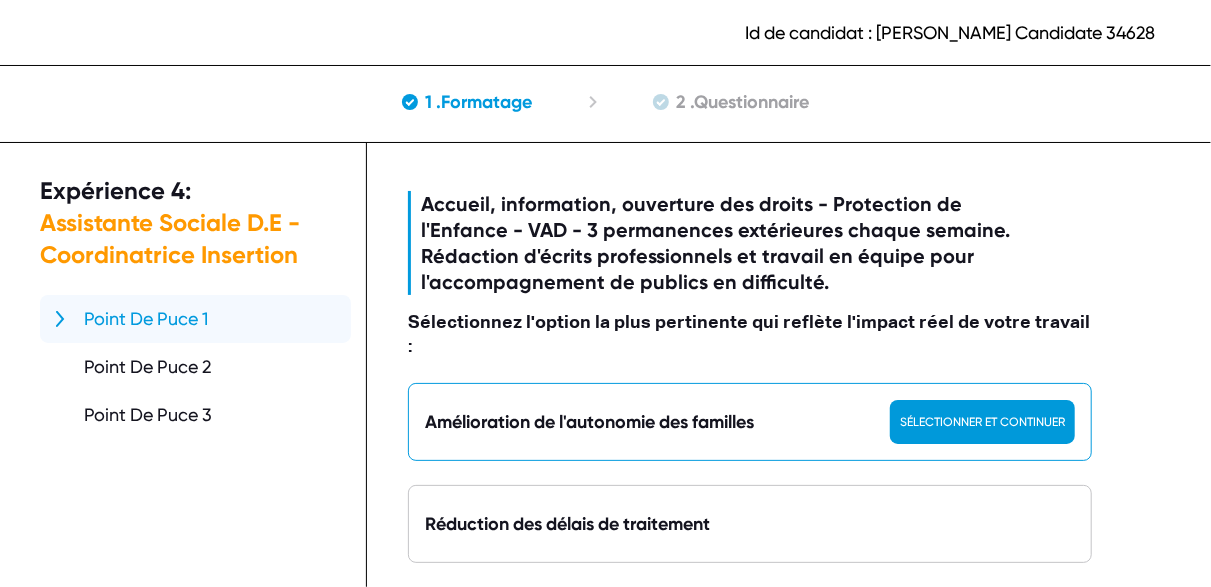 click on "Sélectionner et continuer" at bounding box center (982, 422) 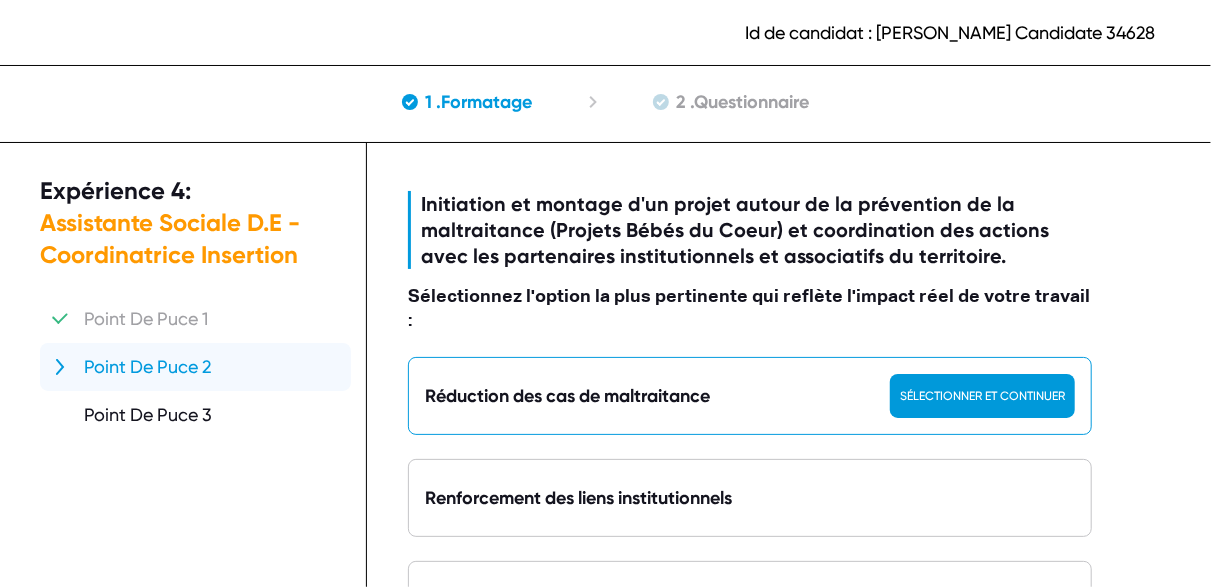 click on "Sélectionner et continuer" at bounding box center (982, 396) 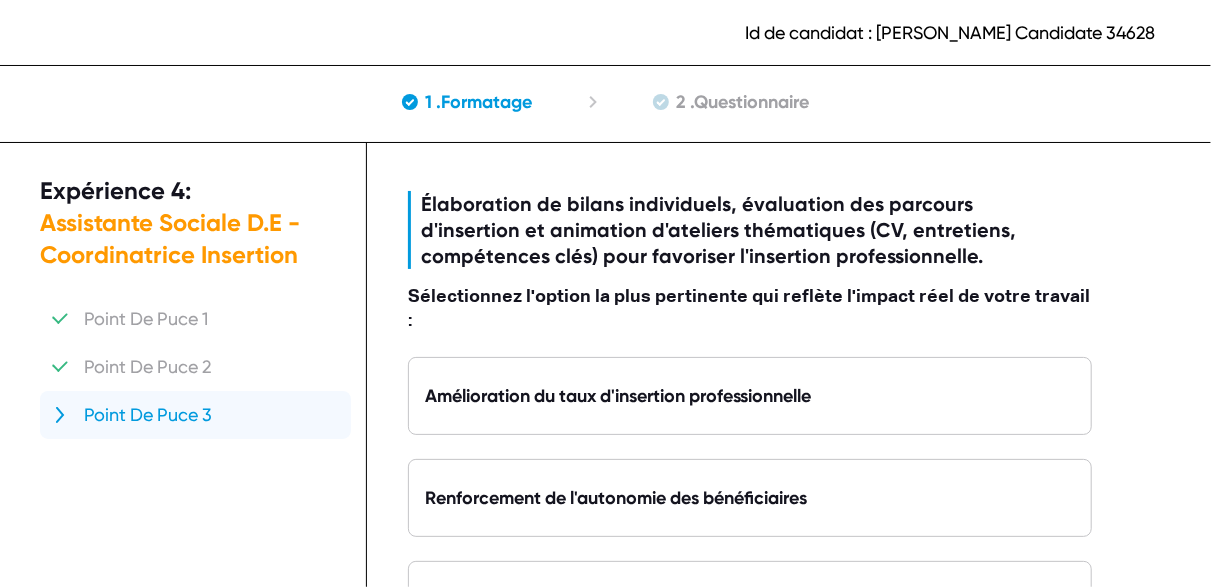 click on "Sélectionner et continuer" at bounding box center (982, 396) 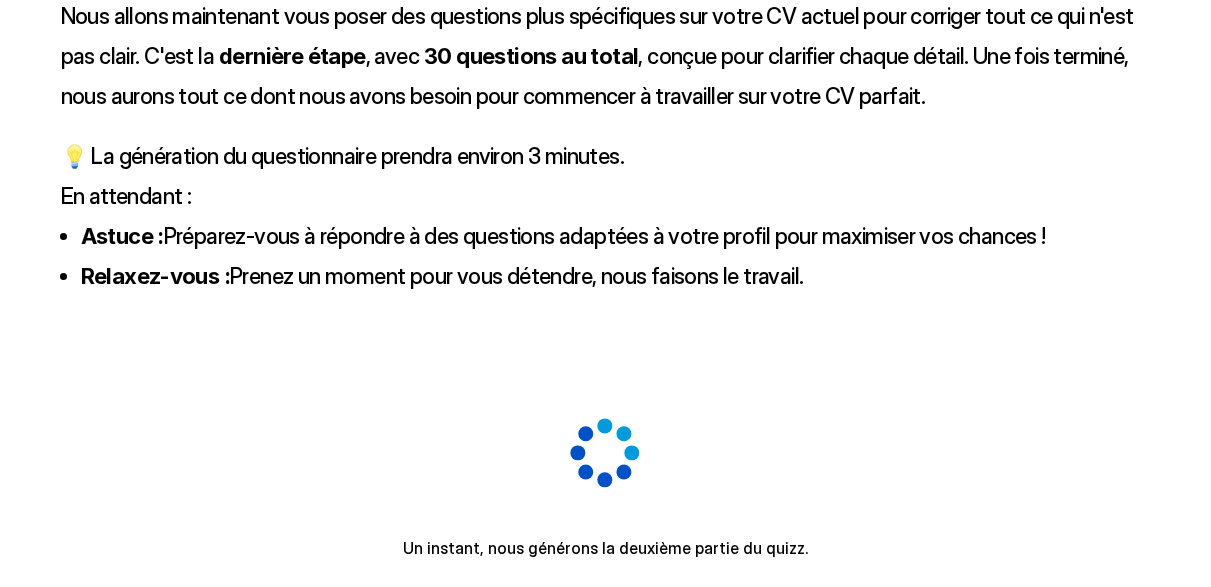 scroll, scrollTop: 194, scrollLeft: 0, axis: vertical 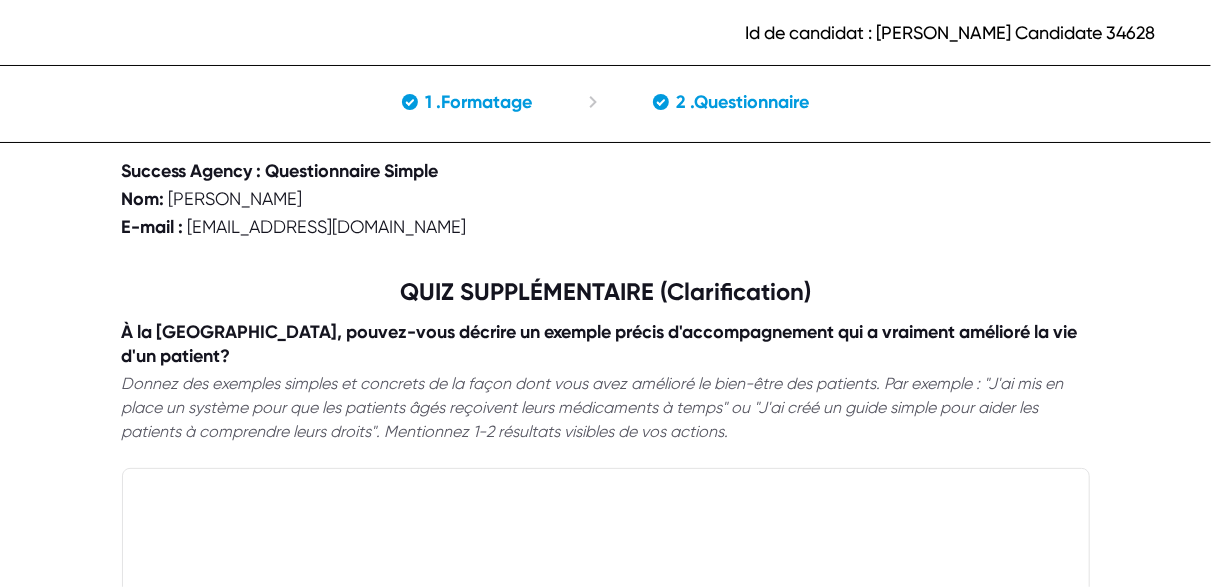 click at bounding box center [606, 533] 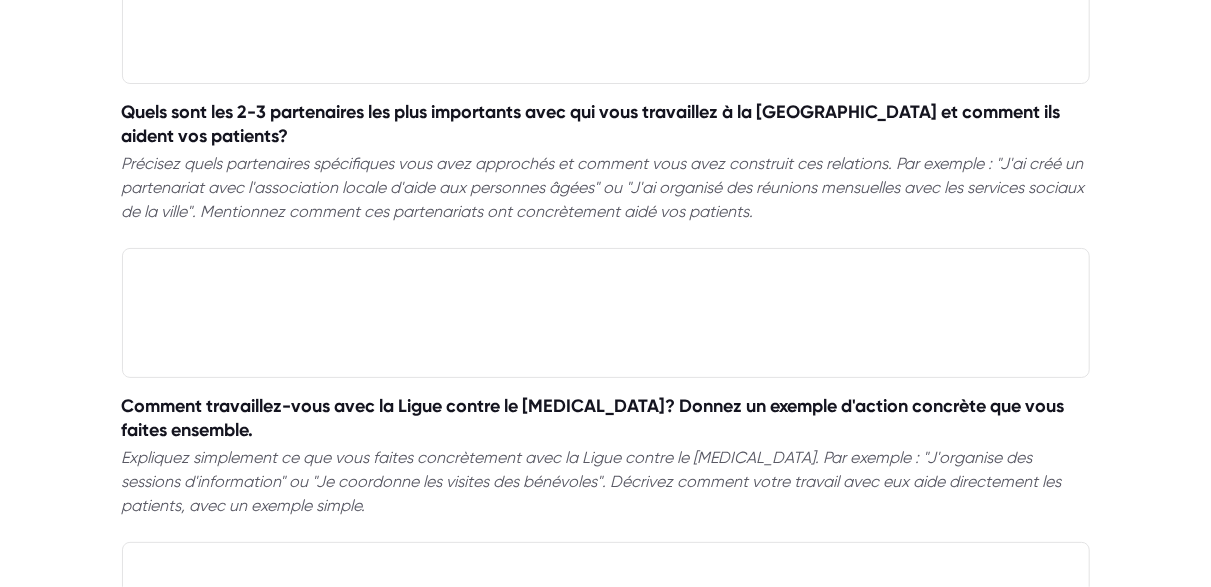 scroll, scrollTop: 1028, scrollLeft: 0, axis: vertical 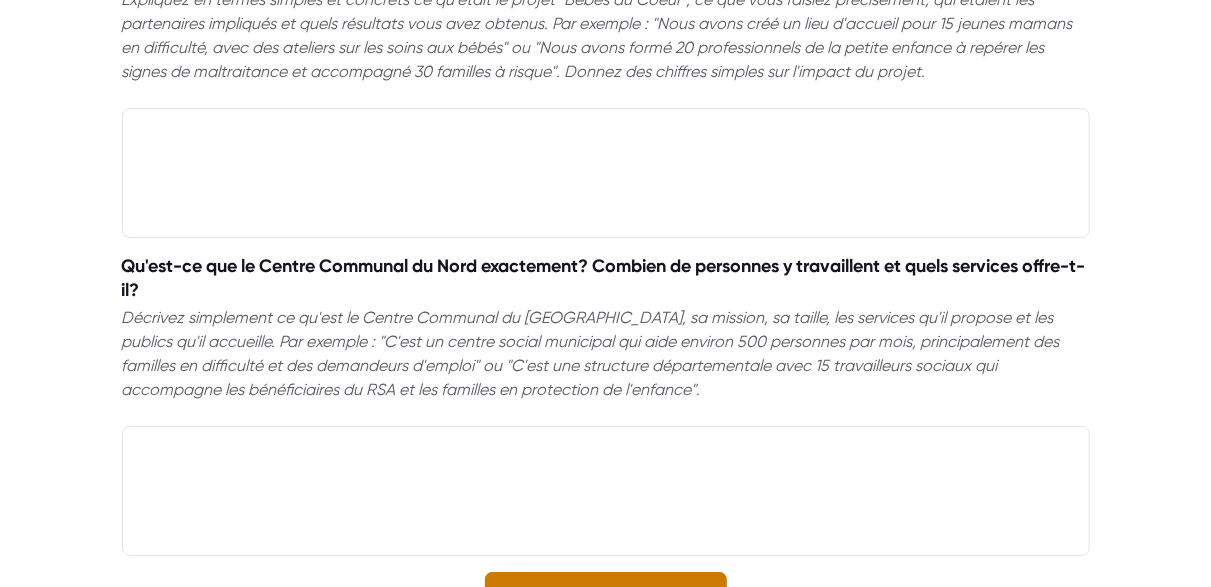 click on "Aller à la Page suivante" at bounding box center (606, 600) 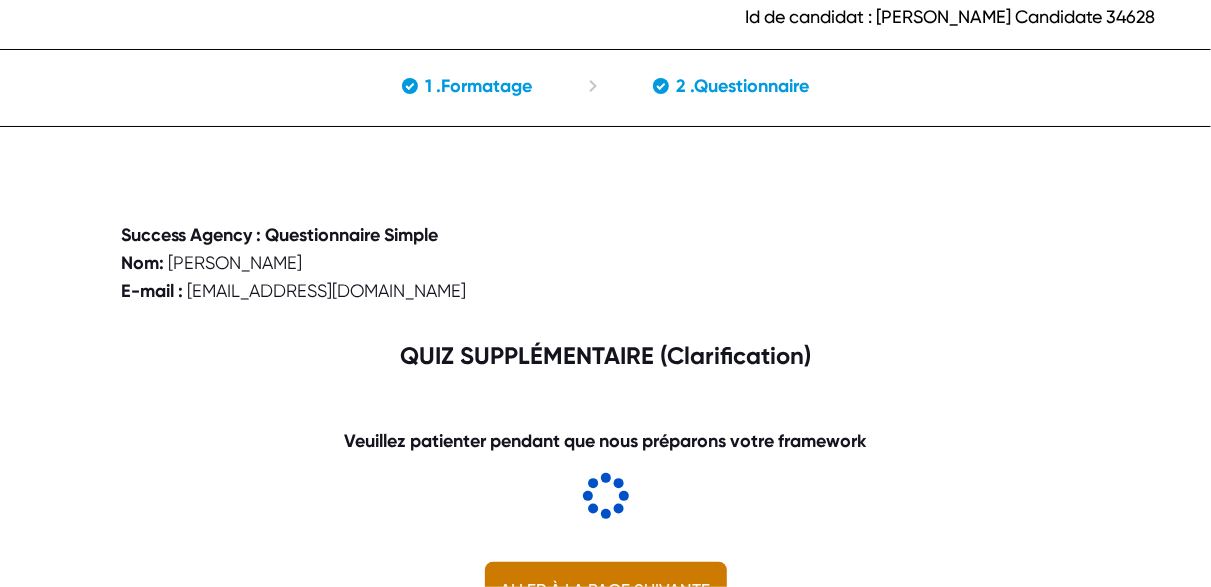 click on "Aller à la Page suivante" at bounding box center (606, 590) 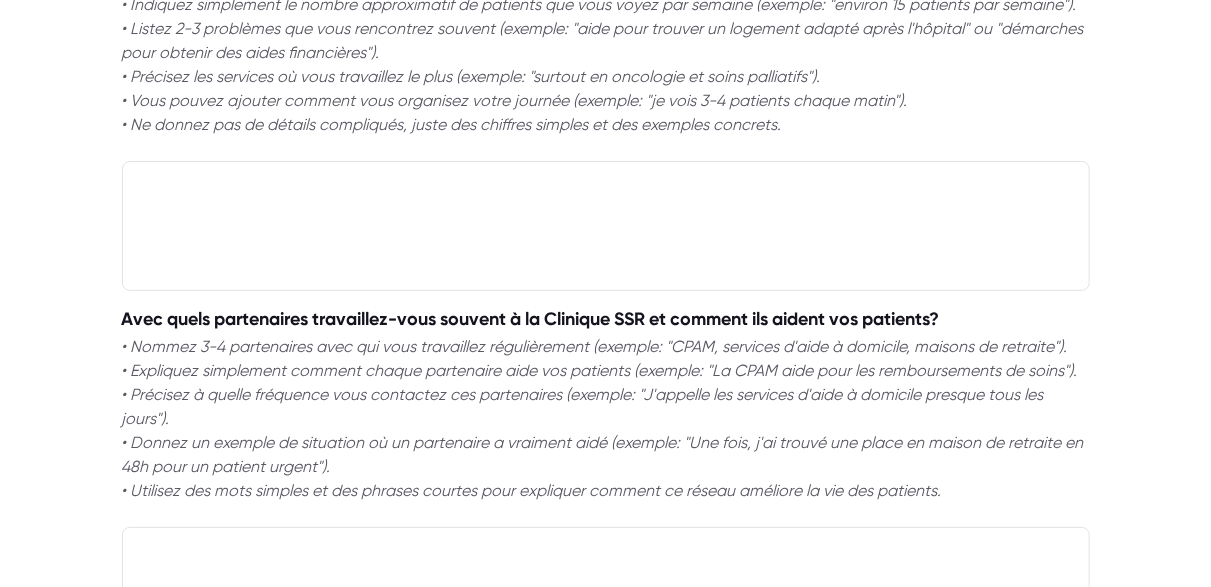 scroll, scrollTop: 0, scrollLeft: 0, axis: both 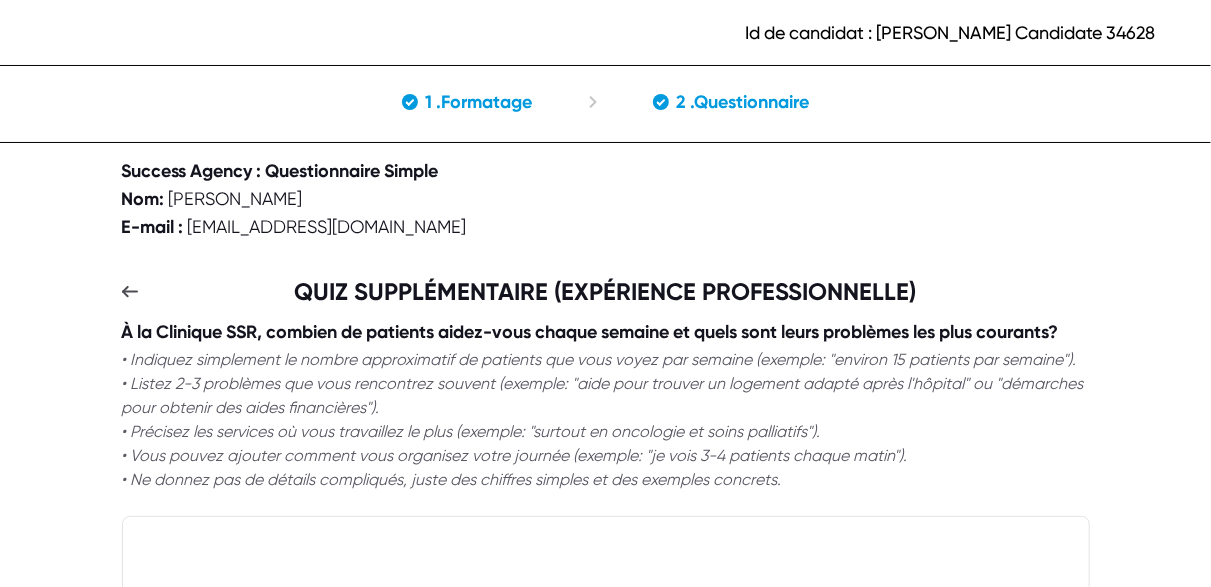 click at bounding box center (606, 581) 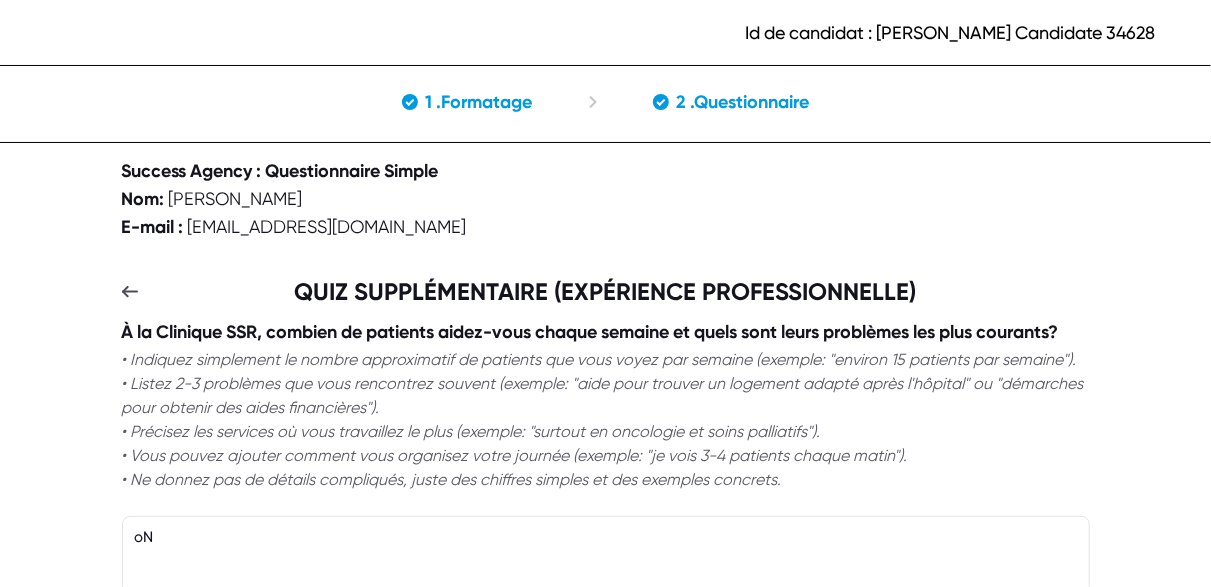 type on "o" 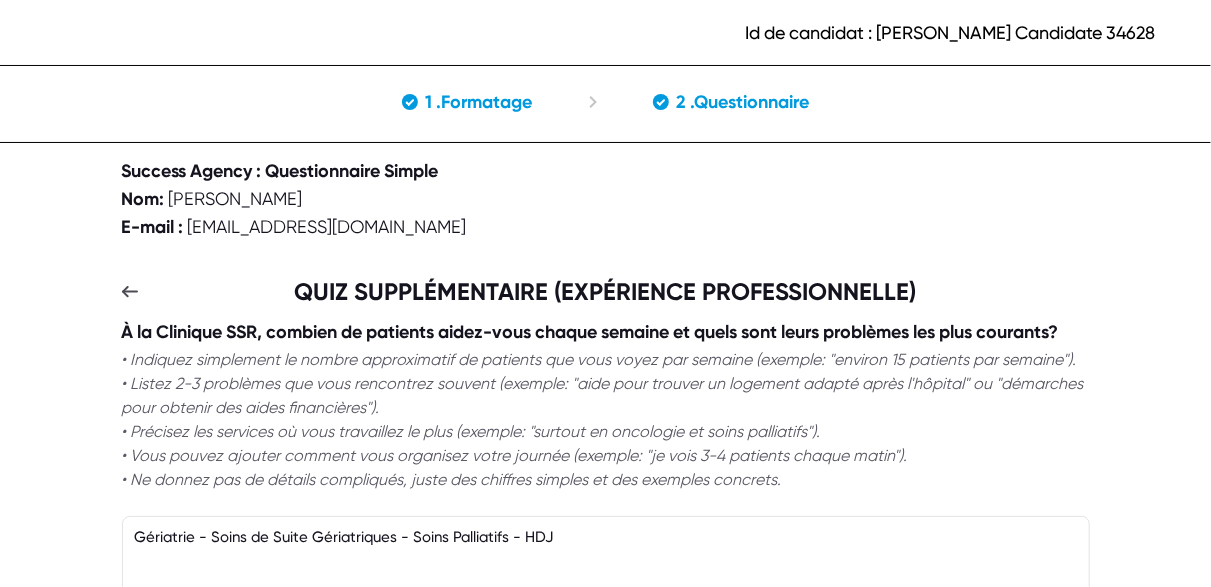 click on "Gériatrie - Soins de Suite Gériatriques - Soins Palliatifs - HDJ" at bounding box center (606, 581) 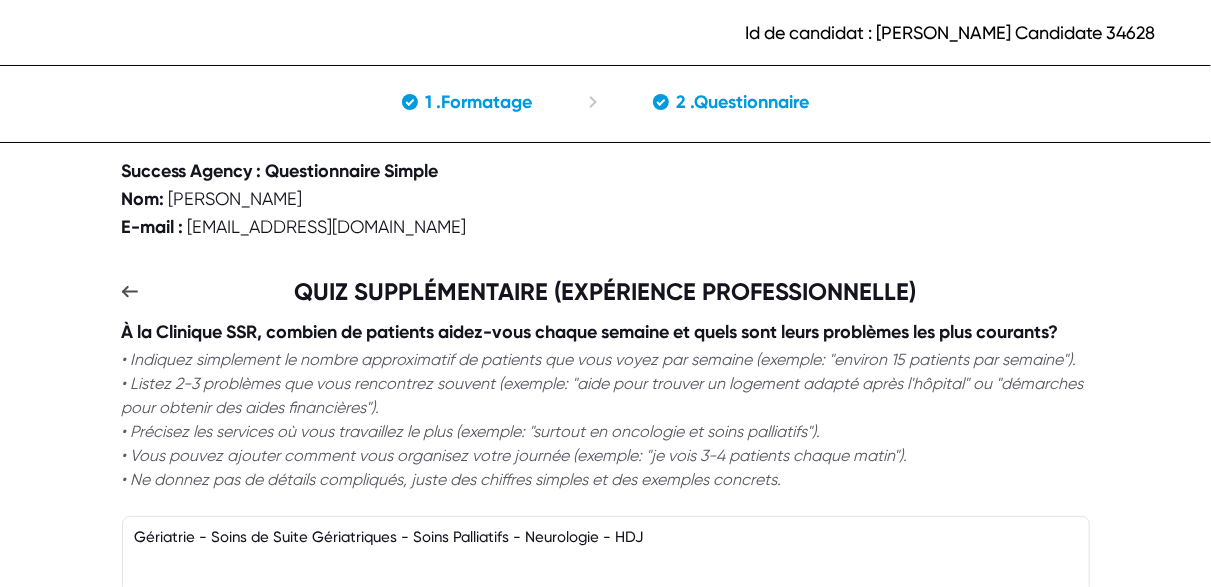 click on "Gériatrie - Soins de Suite Gériatriques - Soins Palliatifs - Neurologie - HDJ" at bounding box center [606, 581] 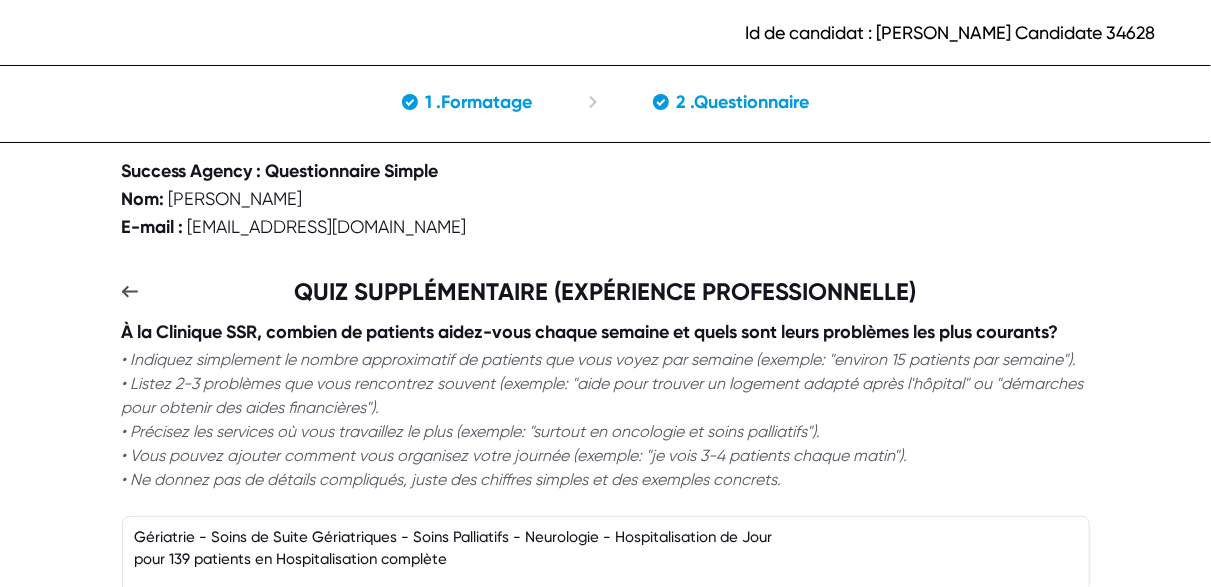 click on "Gériatrie - Soins de Suite Gériatriques - Soins Palliatifs - Neurologie - Hospitalisation de Jour
pour 139 patients en Hospitalisation complète" at bounding box center (606, 581) 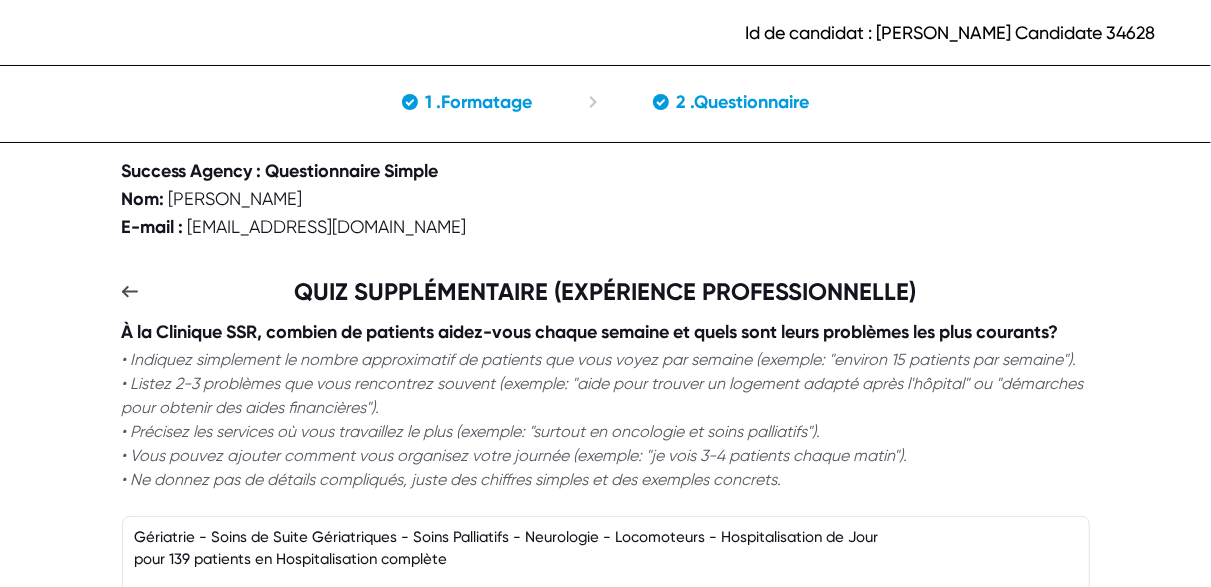 scroll, scrollTop: 514, scrollLeft: 0, axis: vertical 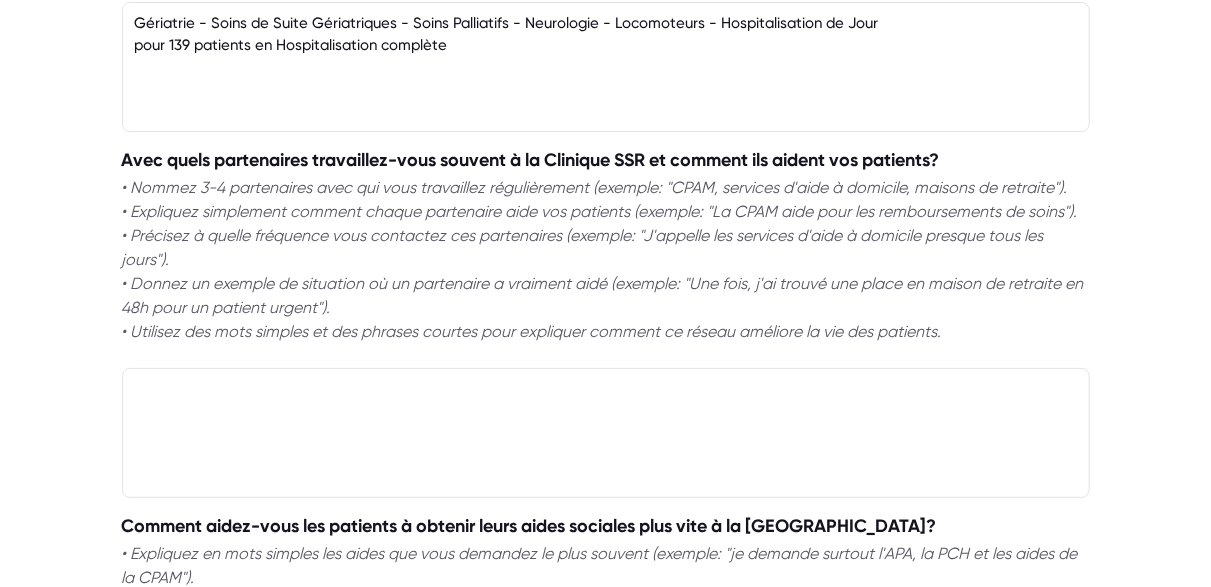 click on "Gériatrie - Soins de Suite Gériatriques - Soins Palliatifs - Neurologie - Locomoteurs - Hospitalisation de Jour
pour 139 patients en Hospitalisation complète" at bounding box center [606, 67] 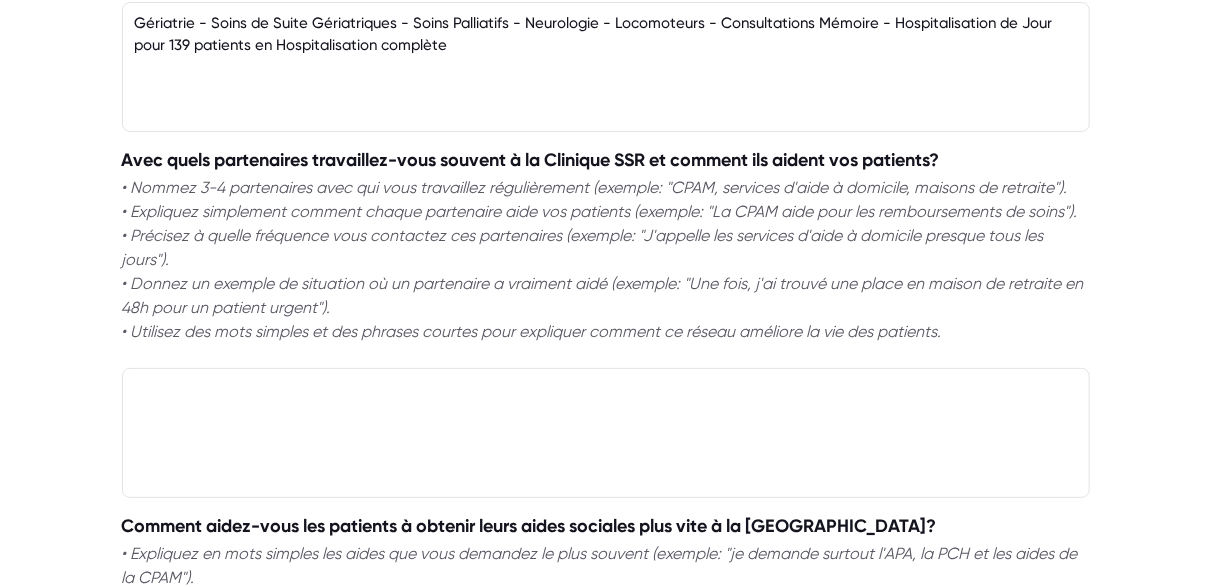 type on "Gériatrie - Soins de Suite Gériatriques - Soins Palliatifs - Neurologie - Locomoteurs - Consultations Mémoire - Hospitalisation de Jour
pour 139 patients en Hospitalisation complète" 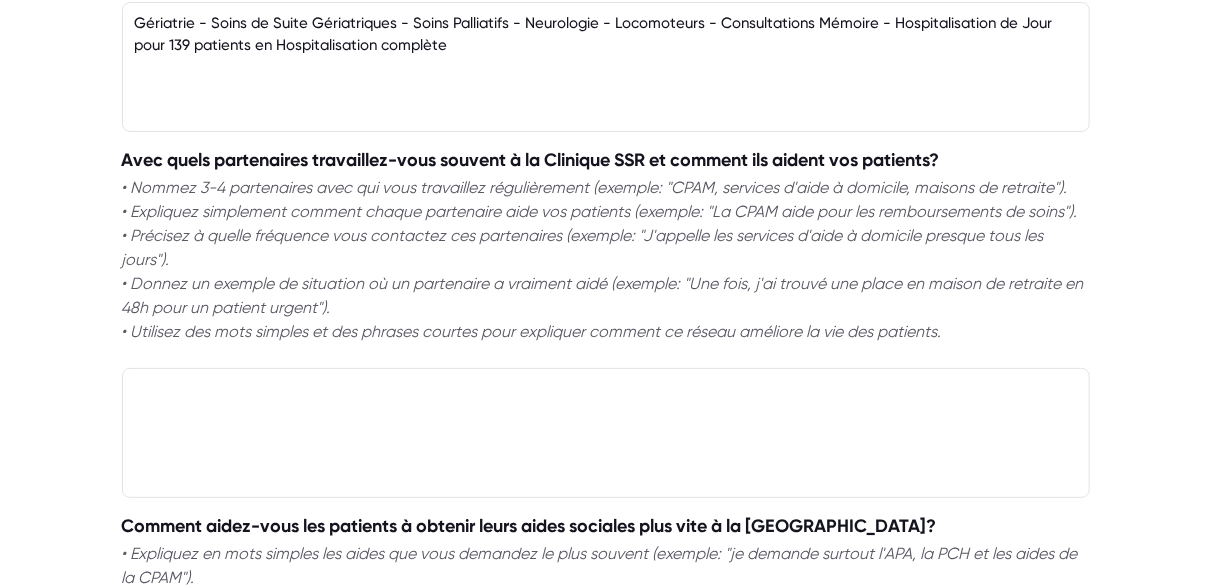 scroll, scrollTop: 996, scrollLeft: 0, axis: vertical 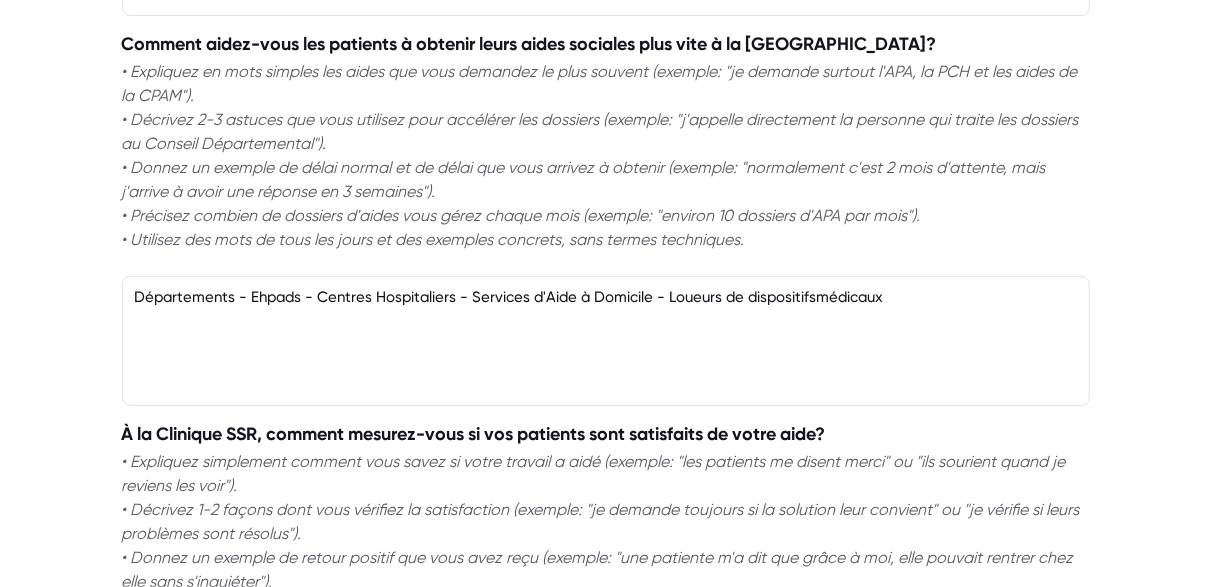 click on "Départements - Ehpads - Centres Hospitaliers - Services d'Aide à Domicile - Loueurs de dispositifsmédicaux" at bounding box center [606, 341] 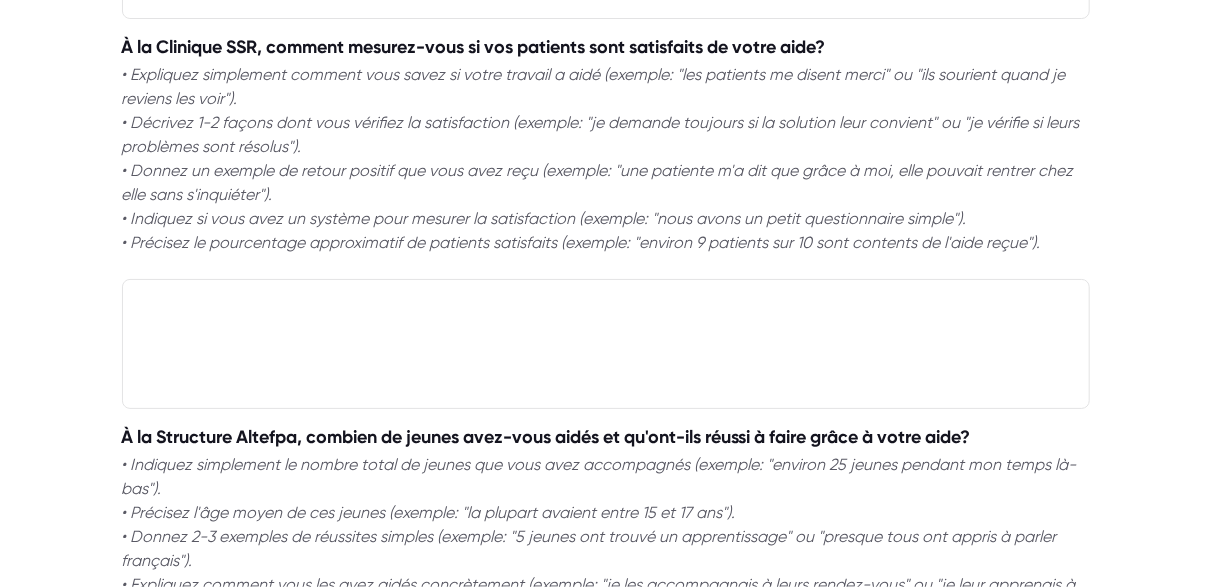 scroll, scrollTop: 1463, scrollLeft: 0, axis: vertical 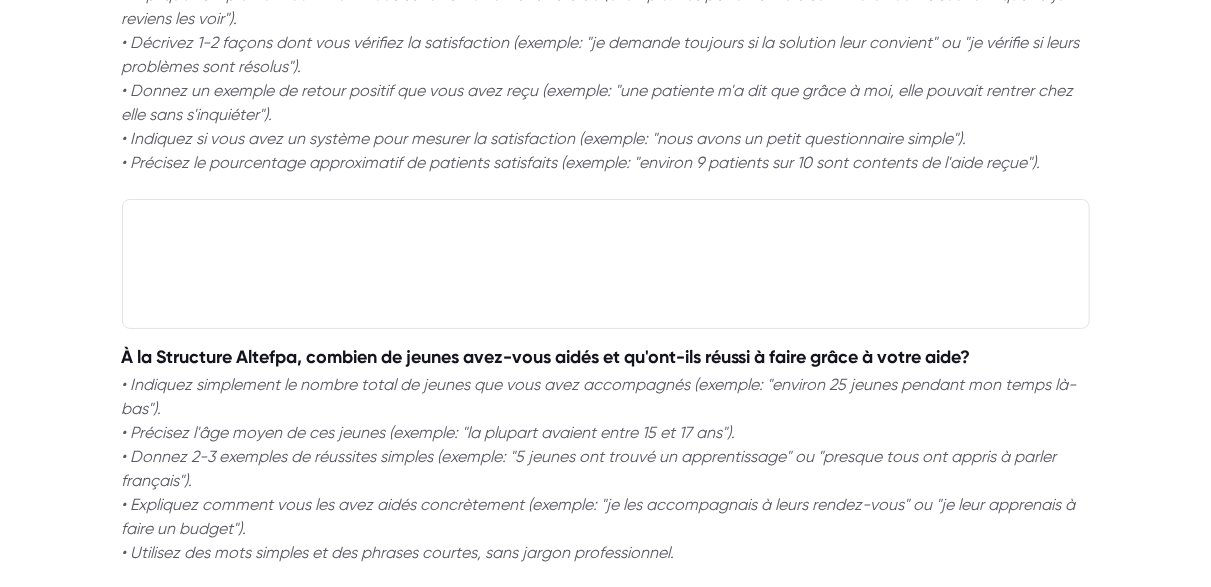 type on "Départements - Ehpads - Centres Hospitaliers - Services d'Aide à Domicile - Loueurs de dispositifs médicaux" 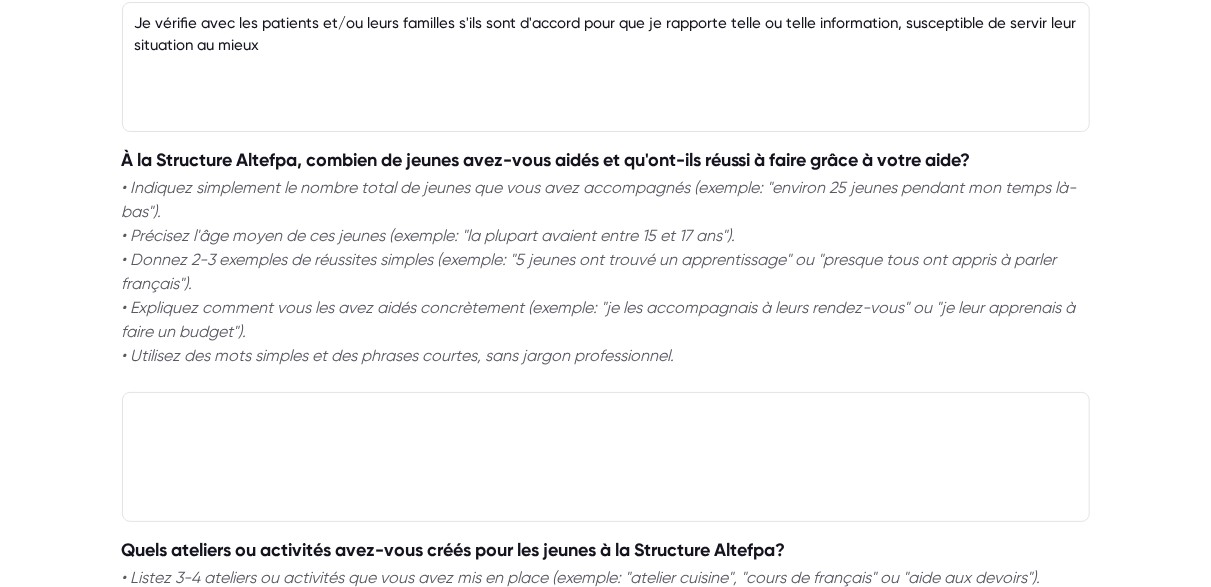 scroll, scrollTop: 1706, scrollLeft: 0, axis: vertical 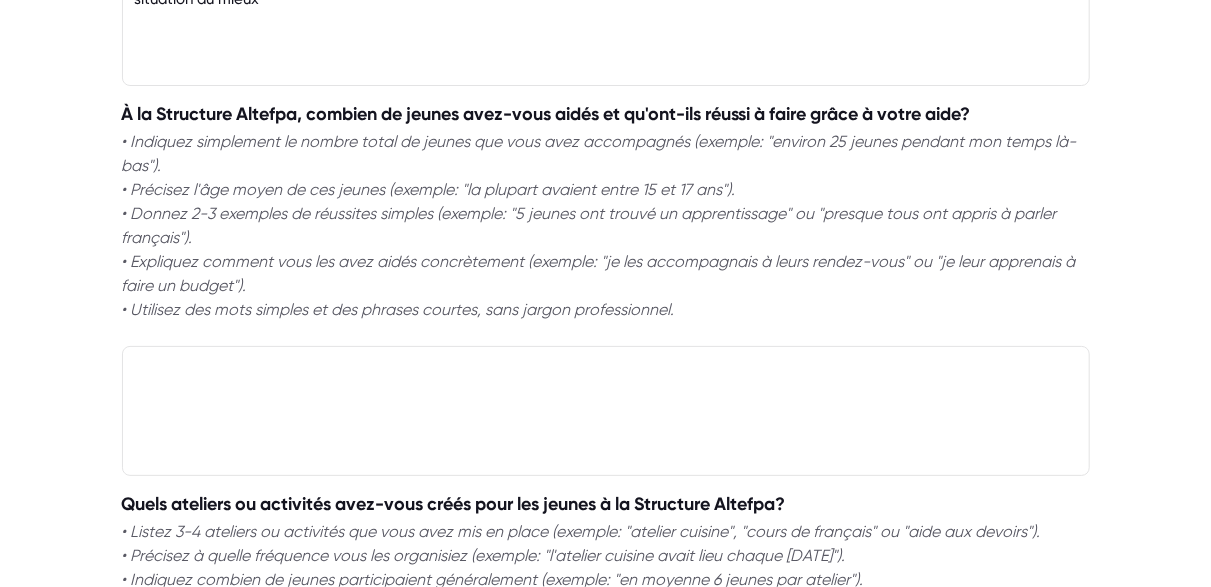 type on "Je vérifie avec les patients et/ou leurs familles s'ils sont d'accord pour que je rapporte telle ou telle information, susceptible de servir leur situation au mieux" 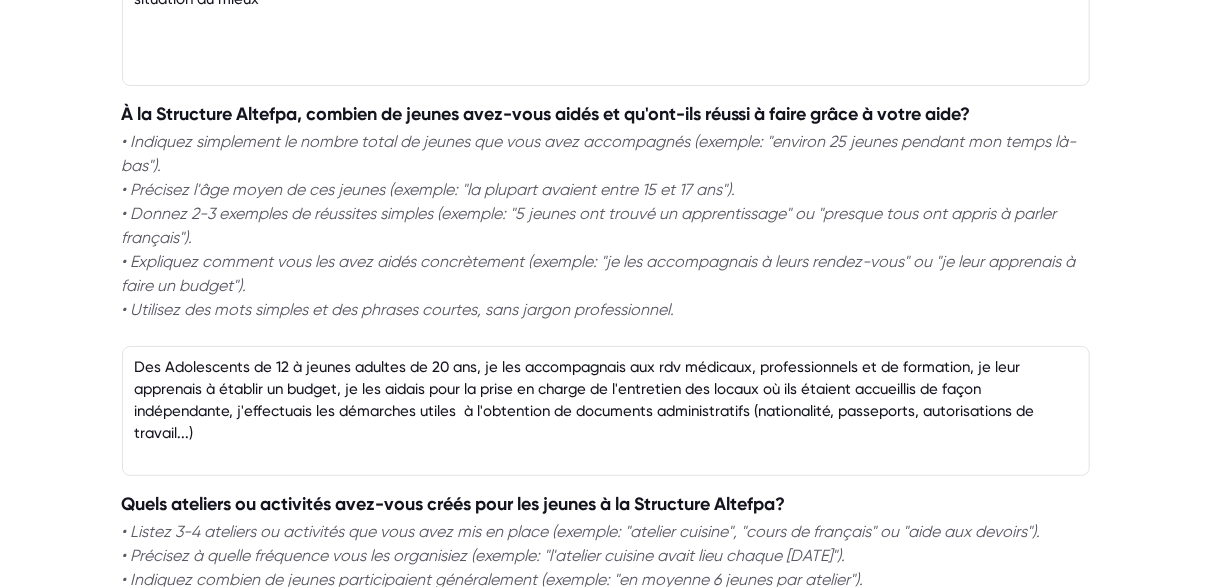 click on "Des Adolescents de 12 à jeunes adultes de 20 ans, je les accompagnais aux rdv médicaux, professionnels et de formation, je leur apprenais à établir un budget, je les aidais pour la prise en charge de l'entretien des locaux où ils étaient accueillis de façon indépendante, j'effectuais les démarches utiles  à l'obtention de documents administratifs (nationalité, passeports, autorisations de travail...)" at bounding box center (606, 411) 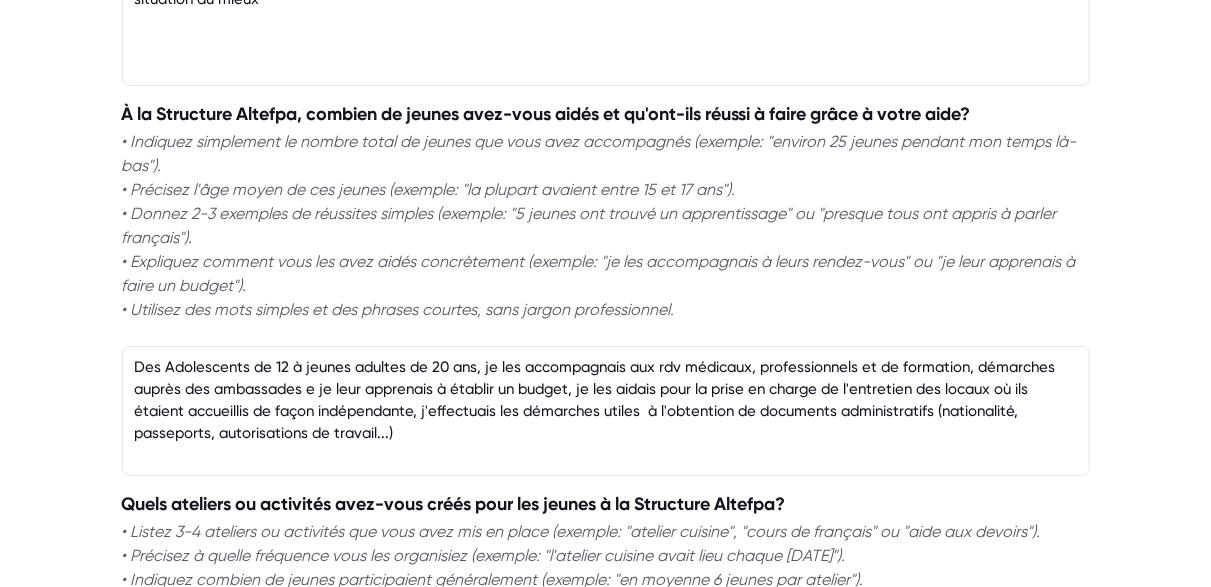 type on "Des Adolescents de 12 à jeunes adultes de 20 ans, je les accompagnais aux rdv médicaux, professionnels et de formation, démarches auprès des ambassades  je leur apprenais à établir un budget, je les aidais pour la prise en charge de l'entretien des locaux où ils étaient accueillis de façon indépendante, j'effectuais les démarches utiles  à l'obtention de documents administratifs (nationalité, passeports, autorisations de travail...)" 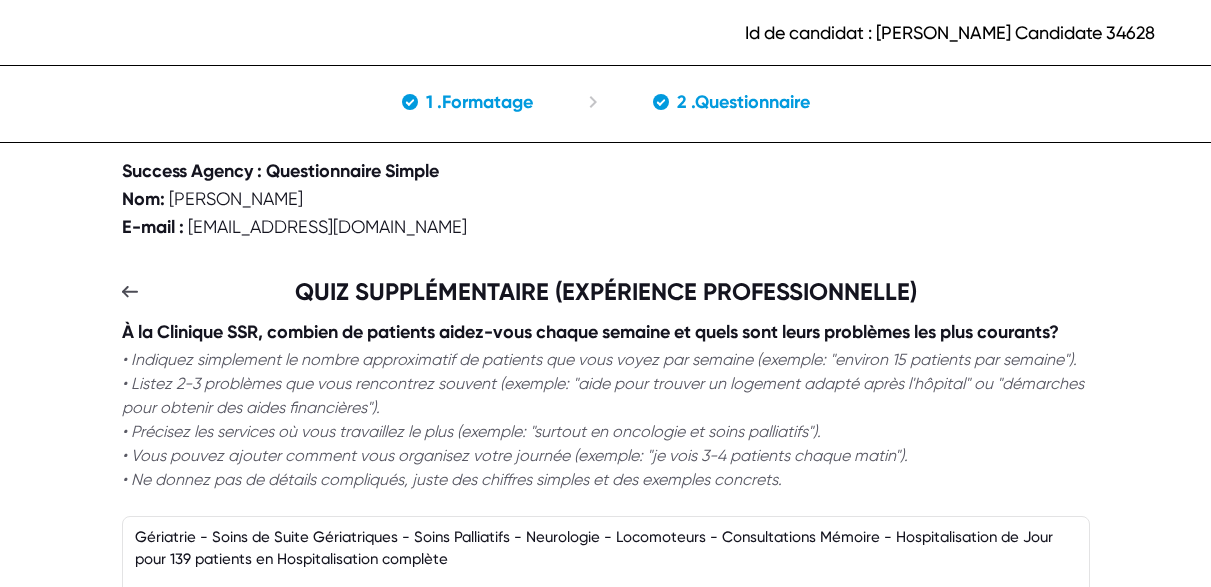scroll, scrollTop: 1706, scrollLeft: 0, axis: vertical 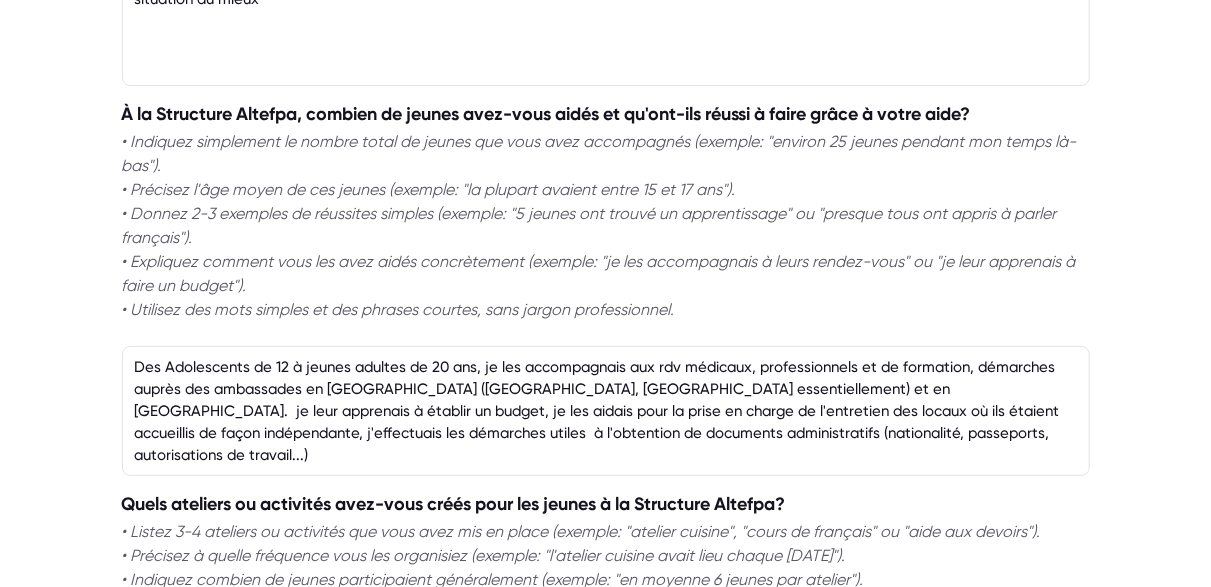 click on "Des Adolescents de 12 à jeunes adultes de 20 ans, je les accompagnais aux rdv médicaux, professionnels et de formation, démarches auprès des ambassades en [GEOGRAPHIC_DATA] ([GEOGRAPHIC_DATA], [GEOGRAPHIC_DATA] essentiellement) et en [GEOGRAPHIC_DATA].  je leur apprenais à établir un budget, je les aidais pour la prise en charge de l'entretien des locaux où ils étaient accueillis de façon indépendante, j'effectuais les démarches utiles  à l'obtention de documents administratifs (nationalité, passeports, autorisations de travail...)" at bounding box center (606, 411) 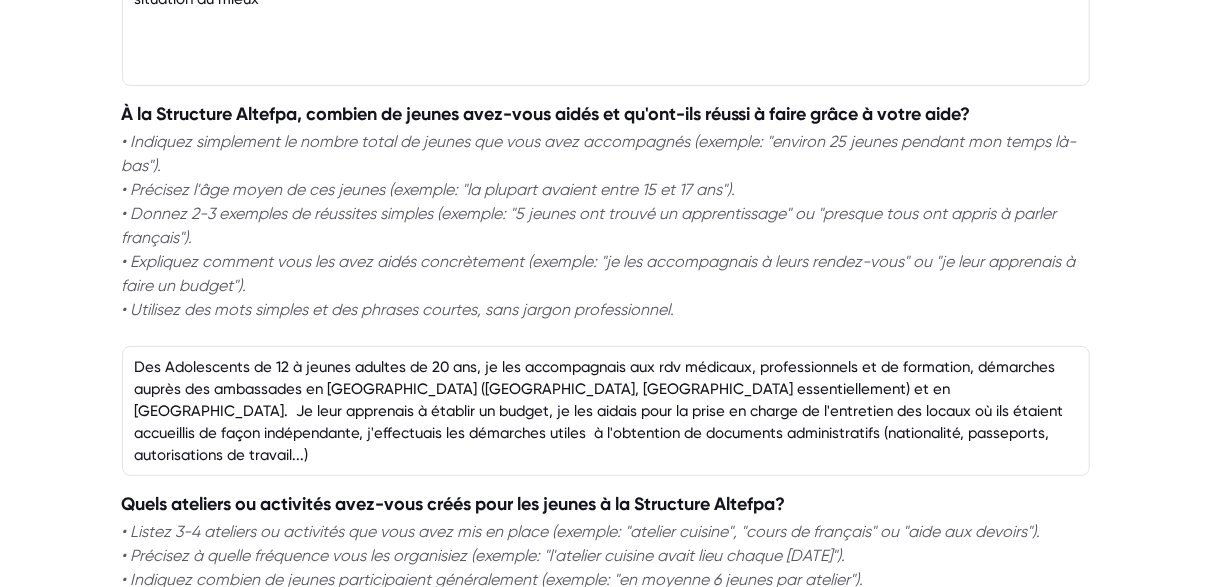 scroll, scrollTop: 2219, scrollLeft: 0, axis: vertical 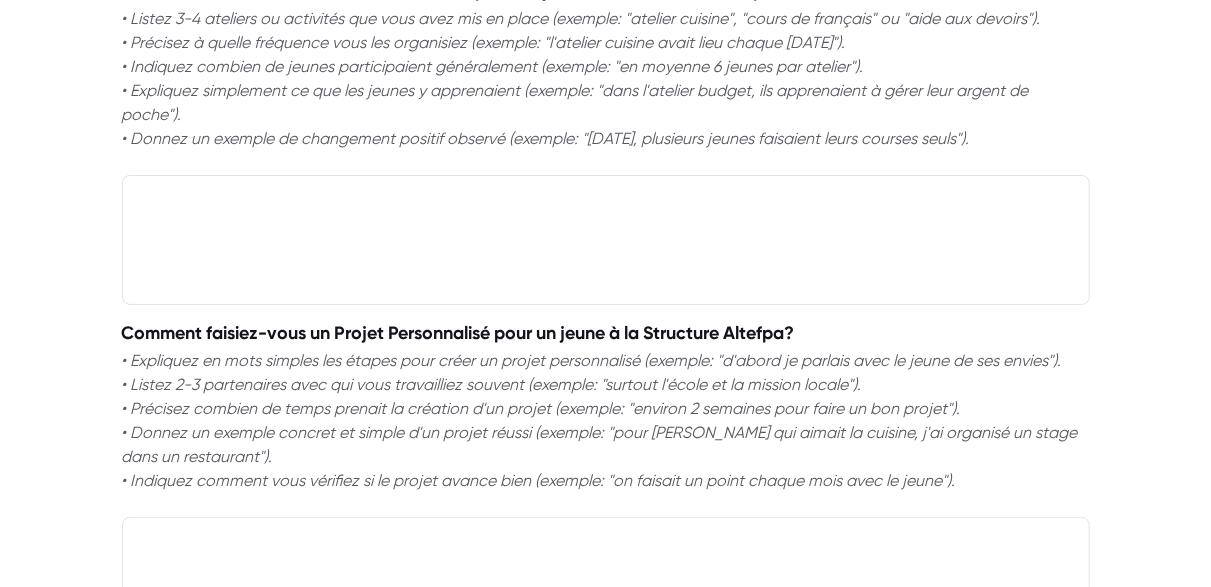 type on "Des Adolescents de 12 à jeunes adultes de 20 ans, je les accompagnais aux rdv médicaux, professionnels et de formation, démarches auprès des ambassades en [GEOGRAPHIC_DATA] ([GEOGRAPHIC_DATA], [GEOGRAPHIC_DATA] essentiellement) et en [GEOGRAPHIC_DATA].  Je leur apprenais à établir un budget, je les aidais pour la prise en charge de l'entretien des locaux où ils étaient accueillis de façon indépendante, j'effectuais les démarches utiles  à l'obtention de documents administratifs (nationalité, passeports, autorisations de travail...)" 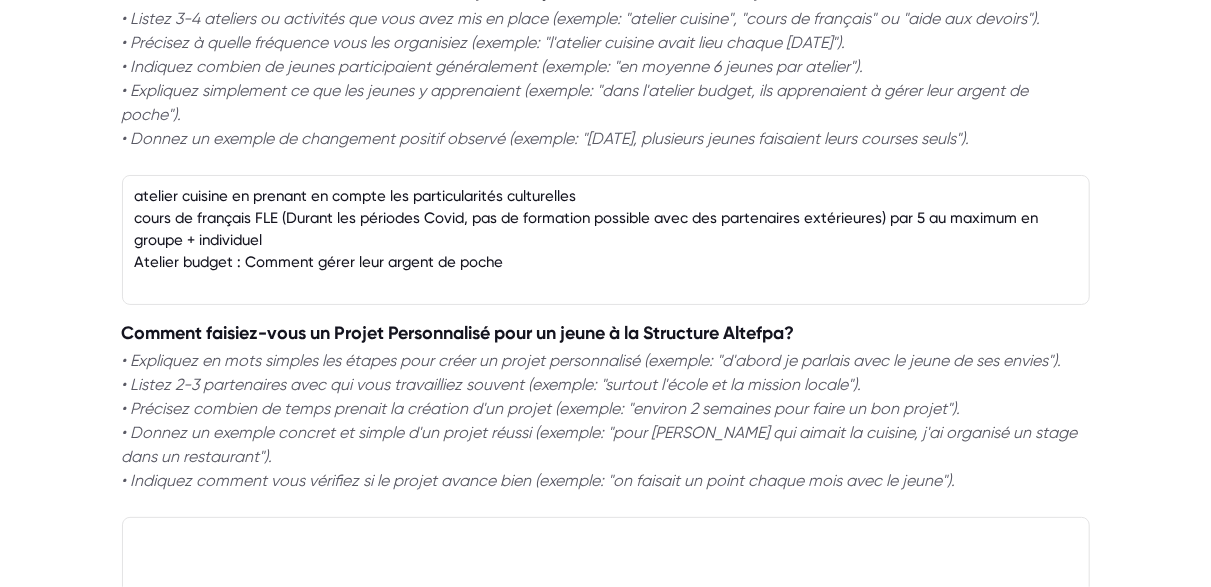 click on "atelier cuisine en prenant en compte les particularités culturelles
cours de français FLE (Durant les périodes Covid, pas de formation possible avec des partenaires extérieures) par 5 au maximum en groupe + individuel
Atelier budget : Comment gérer leur argent de poche" at bounding box center (606, 240) 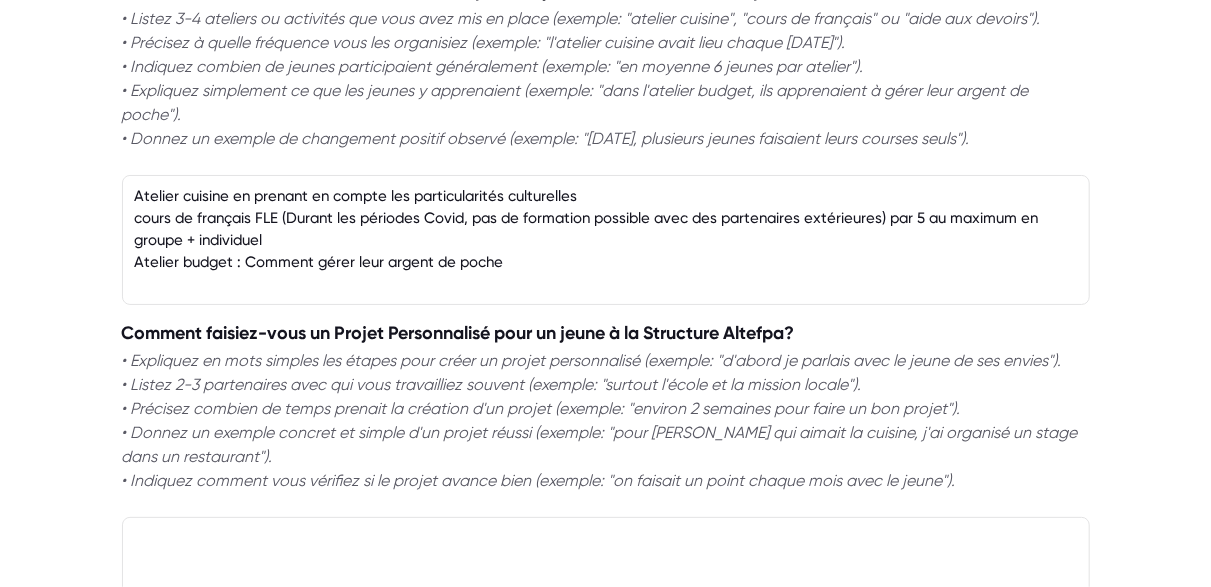 click on "Atelier cuisine en prenant en compte les particularités culturelles
cours de français FLE (Durant les périodes Covid, pas de formation possible avec des partenaires extérieures) par 5 au maximum en groupe + individuel
Atelier budget : Comment gérer leur argent de poche" at bounding box center [606, 240] 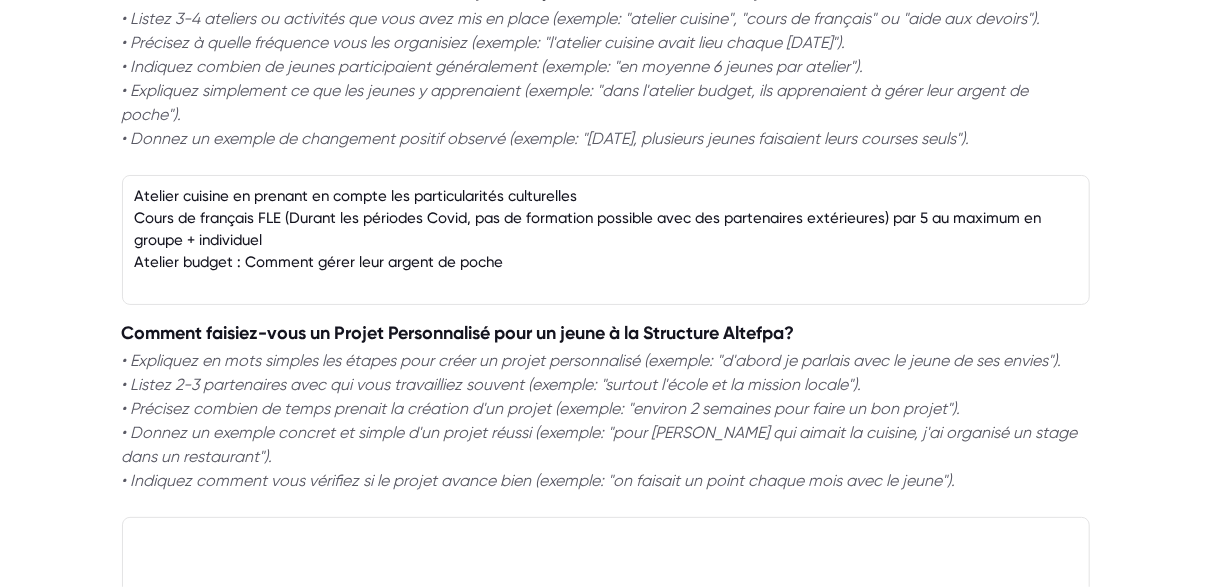 click on "Atelier cuisine en prenant en compte les particularités culturelles
Cours de français FLE (Durant les périodes Covid, pas de formation possible avec des partenaires extérieures) par 5 au maximum en groupe + individuel
Atelier budget : Comment gérer leur argent de poche" at bounding box center [606, 240] 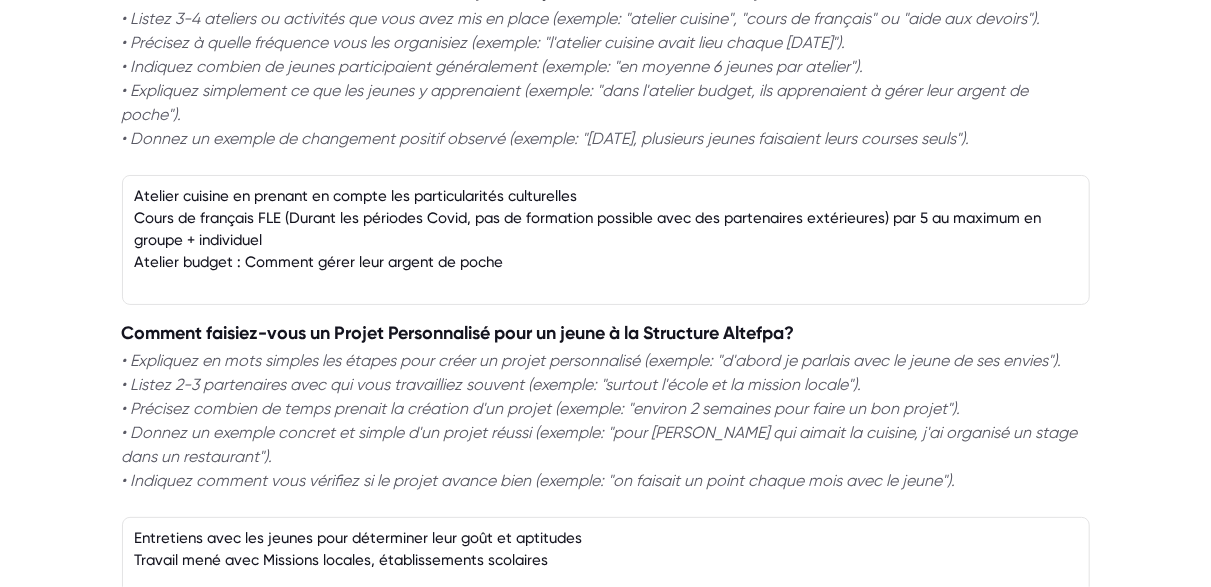click on "Entretiens avec les jeunes pour déterminer leur goût et aptitudes
Travail mené avec Missions locales, établissements scolaires" at bounding box center [606, 582] 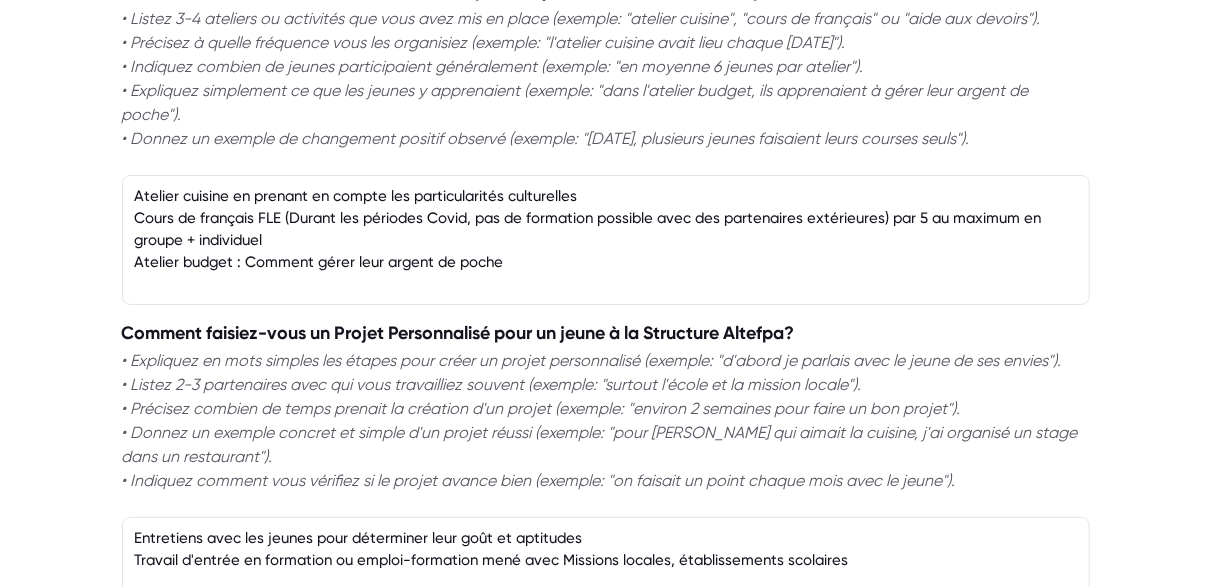 click on "Entretiens avec les jeunes pour déterminer leur goût et aptitudes
Travail d'entrée en formation ou emploi-formation mené avec Missions locales, établissements scolaires" at bounding box center (606, 582) 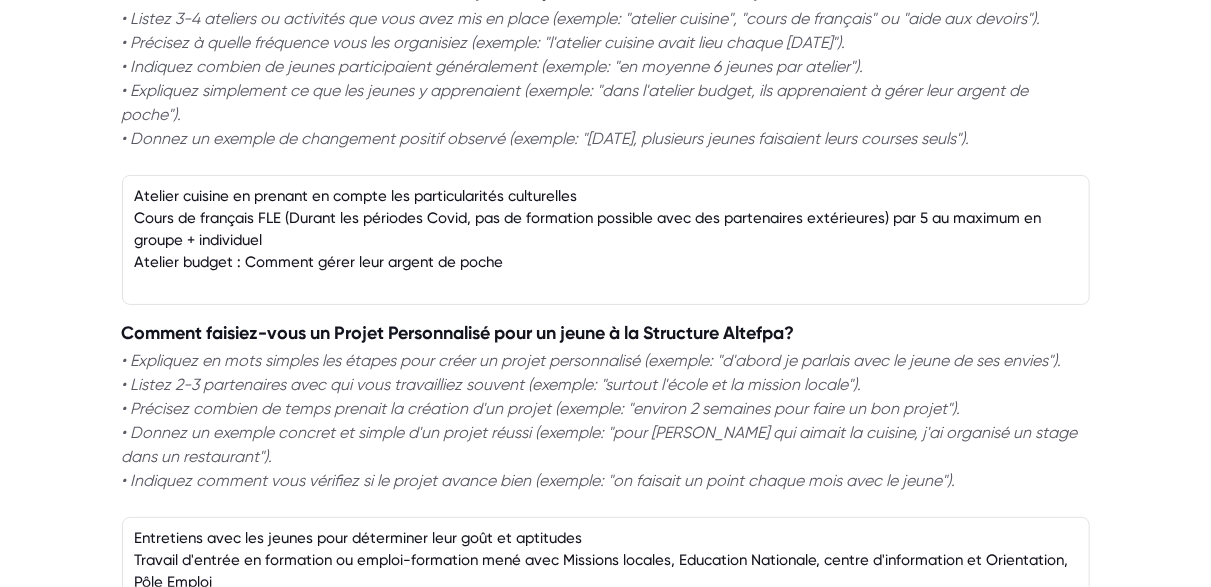 scroll, scrollTop: 2240, scrollLeft: 0, axis: vertical 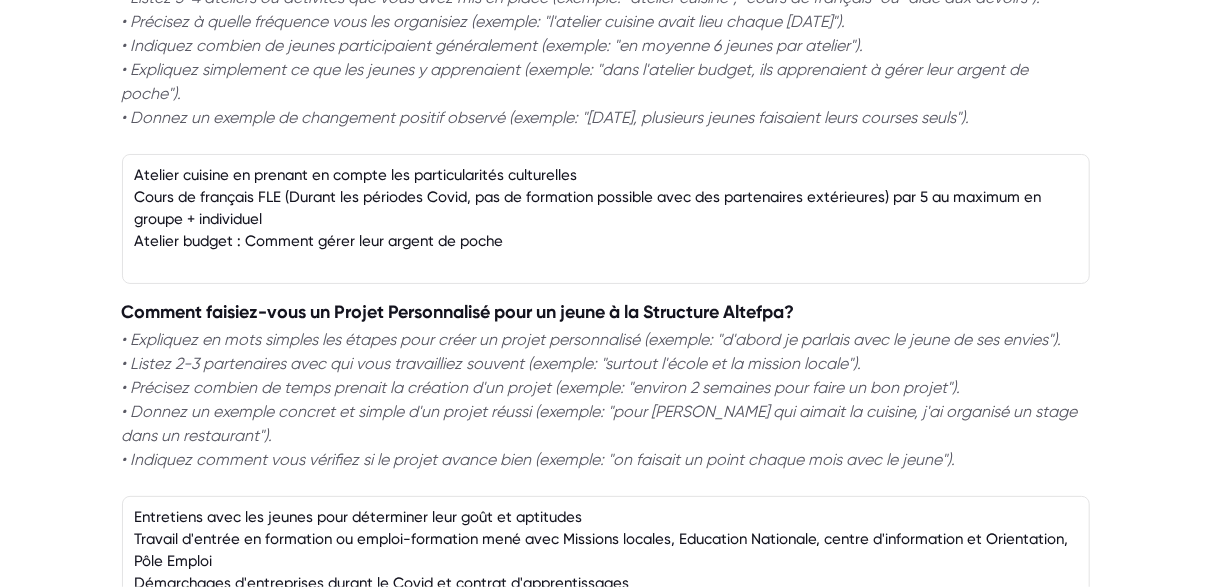 click on "Entretiens avec les jeunes pour déterminer leur goût et aptitudes
Travail d'entrée en formation ou emploi-formation mené avec Missions locales, Education Nationale, centre d'information et Orientation, Pôle Emploi
Démarchages d'entreprises durant le Covid et contrat d'apprentissages" at bounding box center [606, 561] 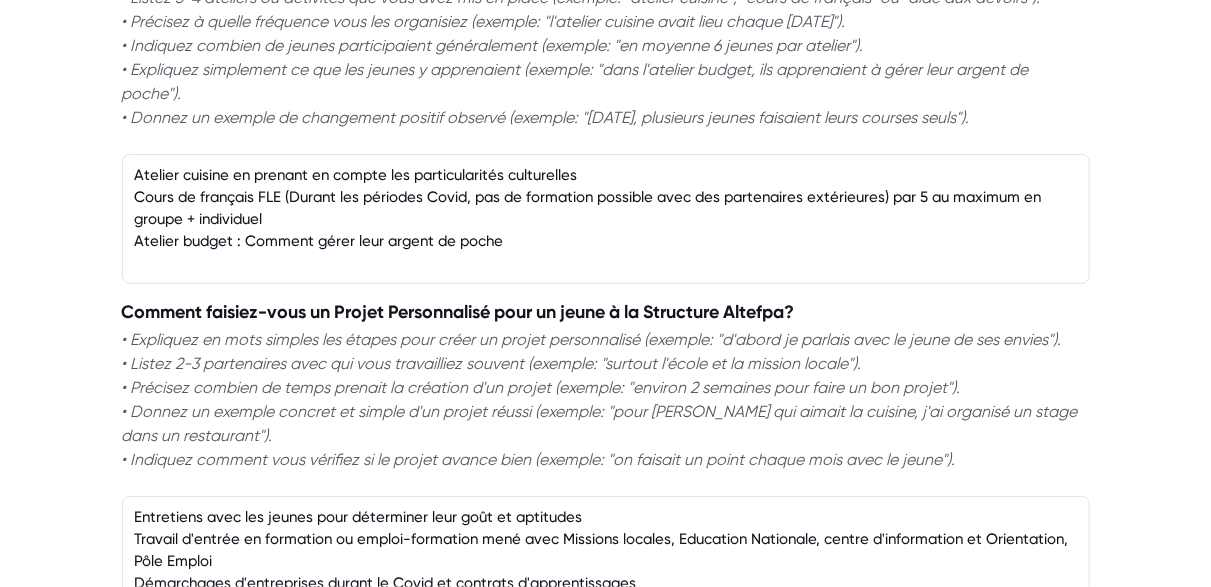 click on "Entretiens avec les jeunes pour déterminer leur goût et aptitudes
Travail d'entrée en formation ou emploi-formation mené avec Missions locales, Education Nationale, centre d'information et Orientation, Pôle Emploi
Démarchages d'entreprises durant le Covid et contrats d'apprentissages" at bounding box center (606, 561) 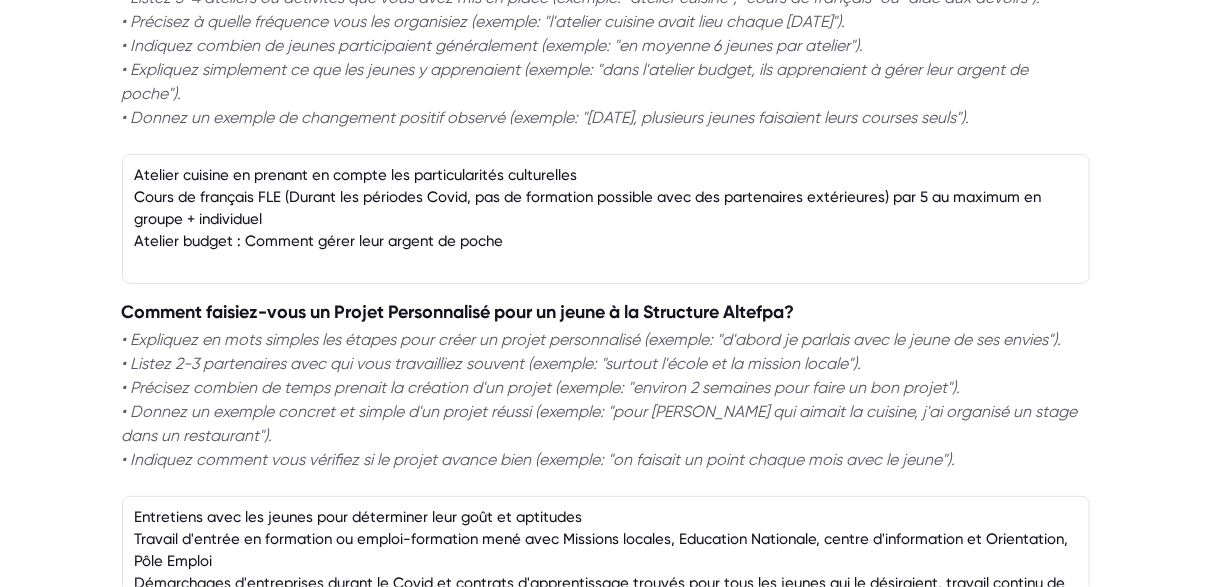 scroll, scrollTop: 2262, scrollLeft: 0, axis: vertical 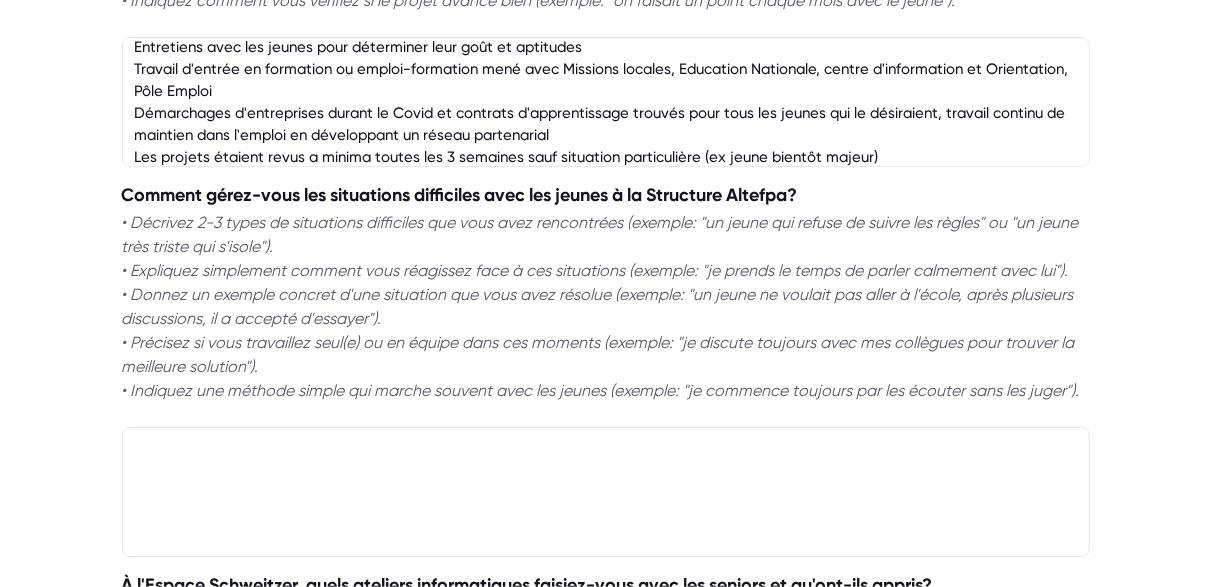 type on "Entretiens avec les jeunes pour déterminer leur goût et aptitudes
Travail d'entrée en formation ou emploi-formation mené avec Missions locales, Education Nationale, centre d'information et Orientation, Pôle Emploi
Démarchages d'entreprises durant le Covid et contrats d'apprentissage trouvés pour tous les jeunes qui le désiraient, travail continu de maintien dans l'emploi en développant un réseau partenarial
Les projets étaient revus a minima toutes les 3 semaines sauf situation particulière (ex jeune bientôt majeur)" 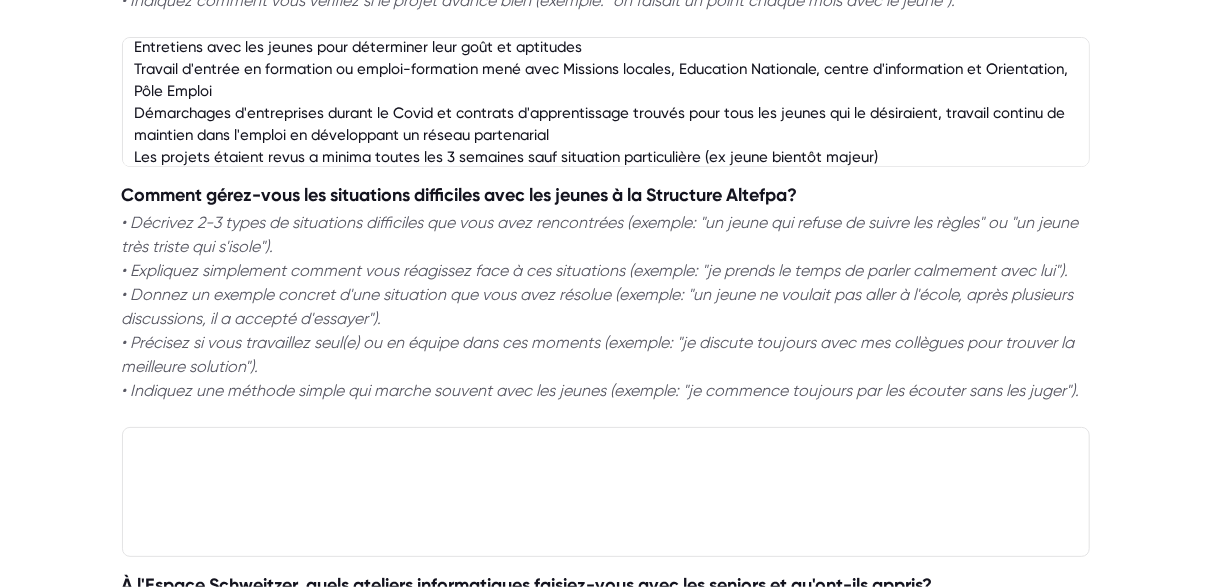 click at bounding box center [606, 492] 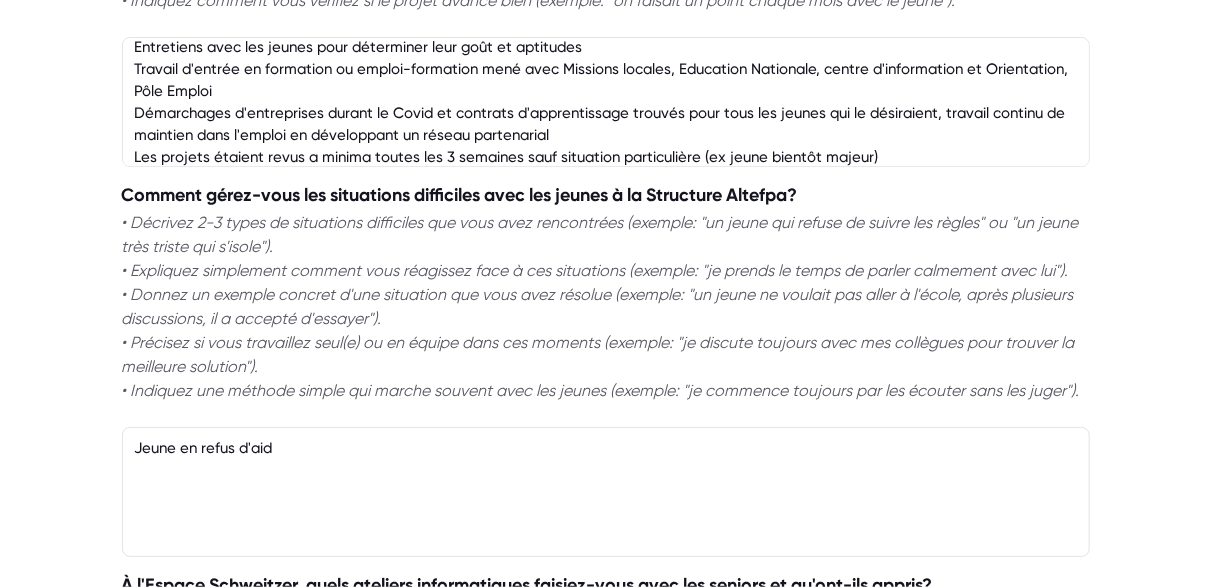 type on "Jeune en refus d'aide" 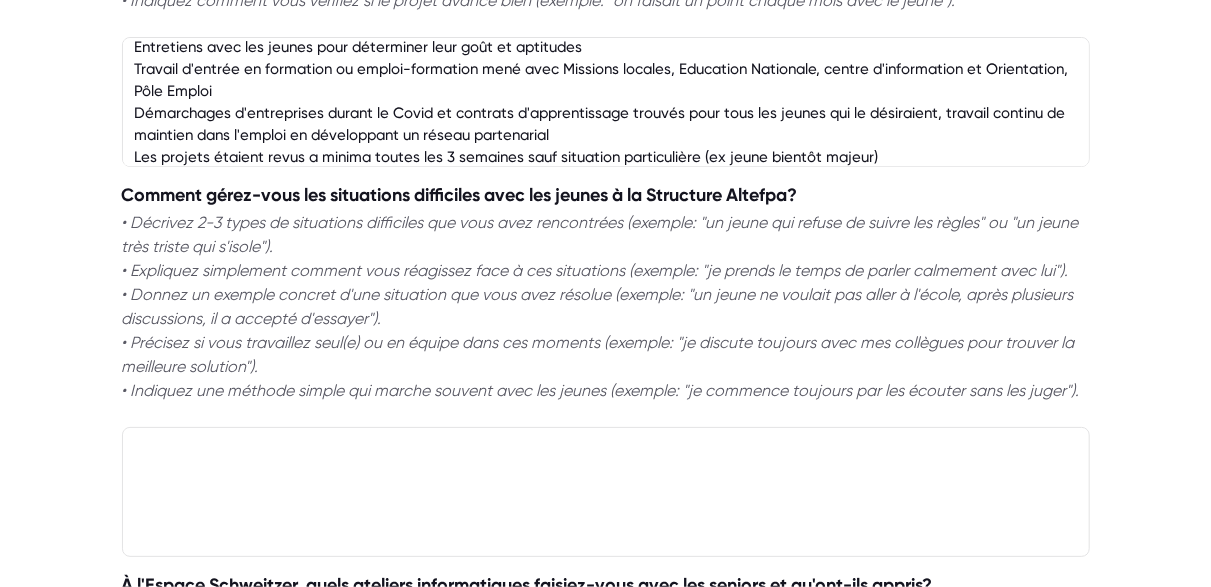 click at bounding box center [606, 492] 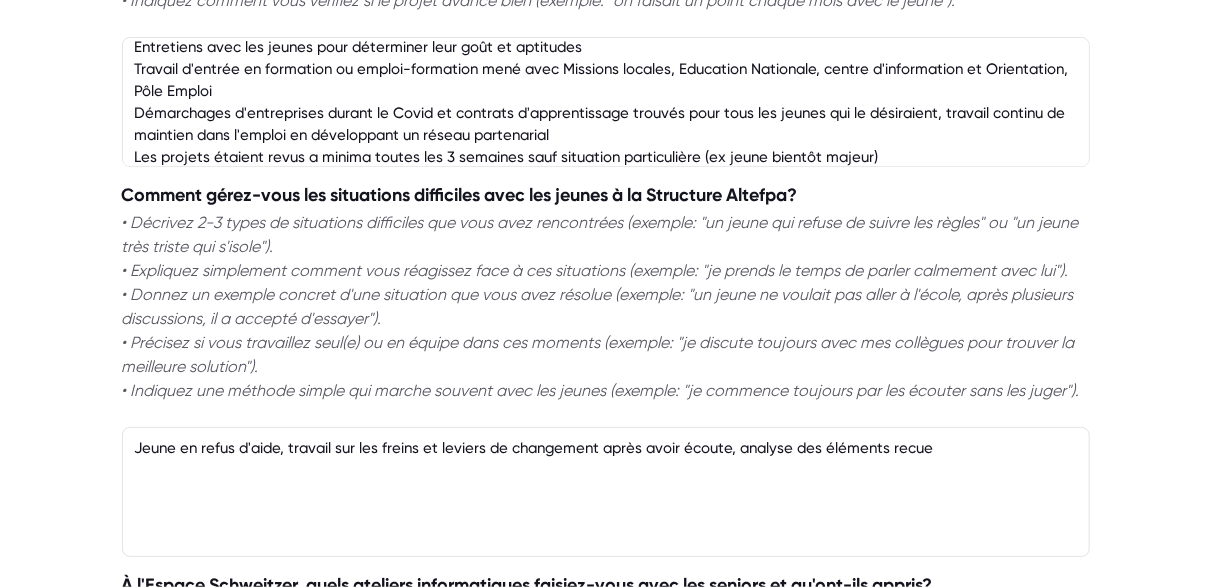type on "Jeune en refus d'aide, travail sur les freins et leviers de changement après avoir écoute, analyse des éléments recuei" 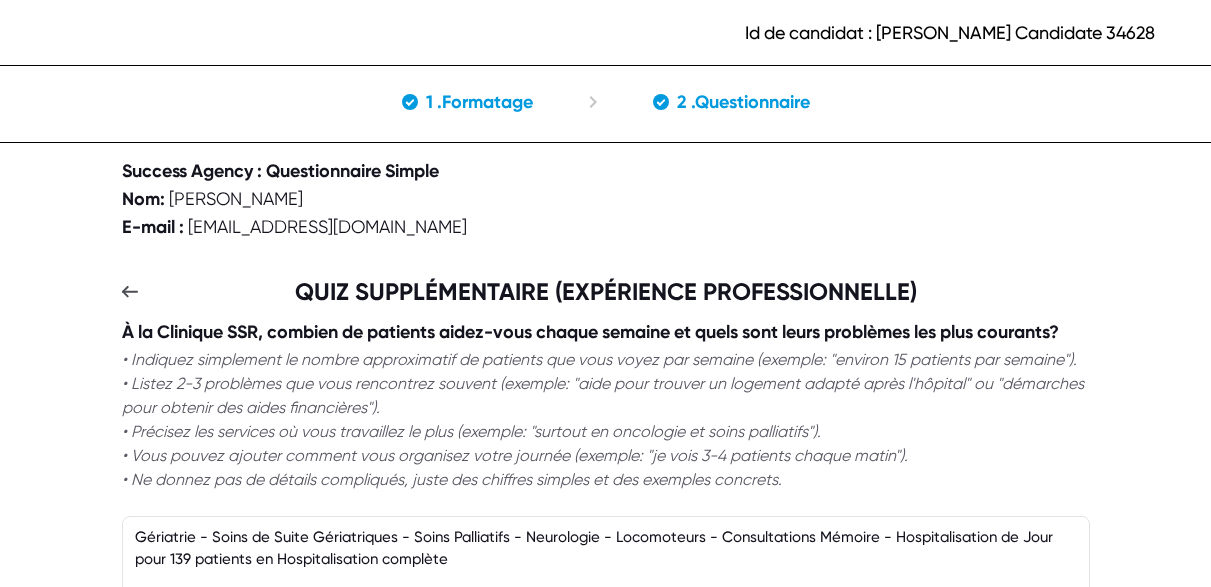 scroll, scrollTop: 2699, scrollLeft: 0, axis: vertical 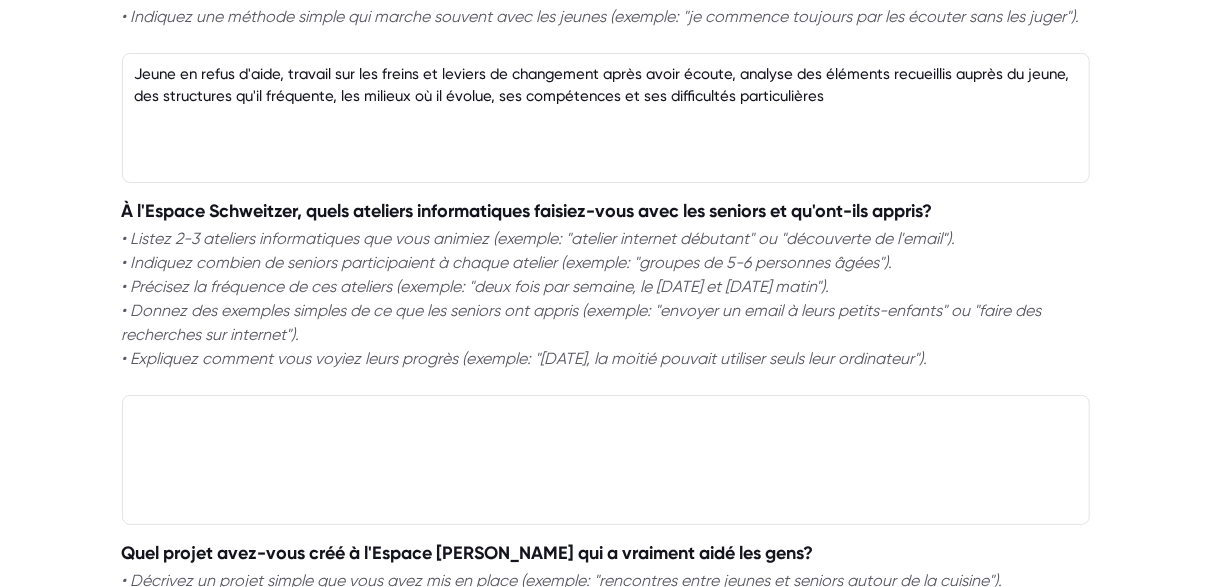 type on "Jeune en refus d'aide, travail sur les freins et leviers de changement après avoir écoute, analyse des éléments recueillis auprès du jeune, des structures qu'il fréquente, les milieux où il évolue, ses compétences et ses difficultés particulières" 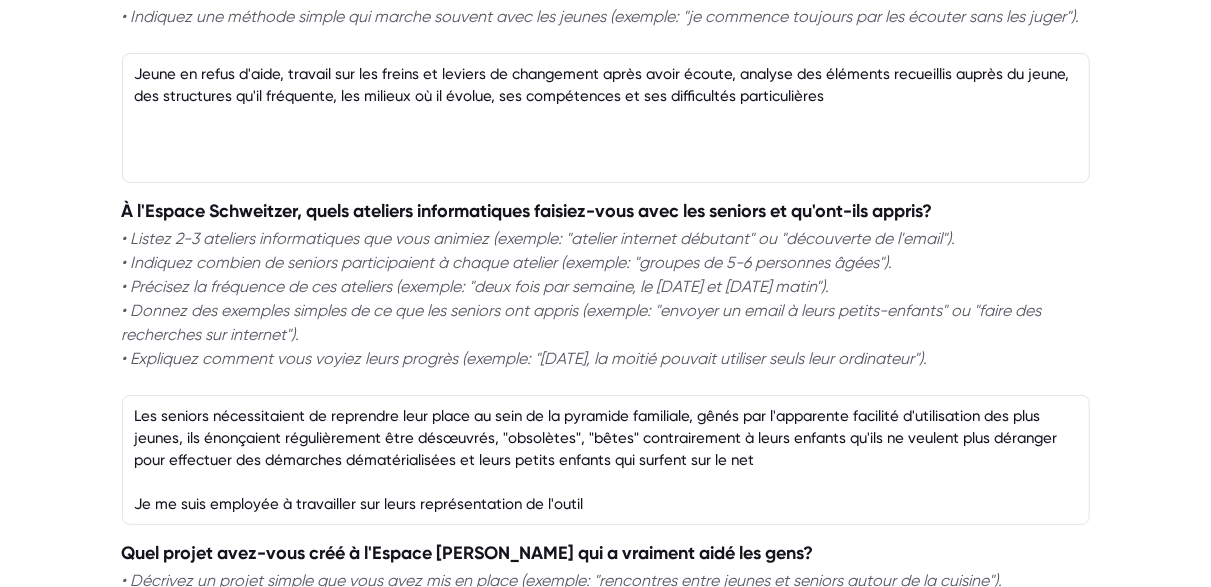 click on "Les seniors nécessitaient de reprendre leur place au sein de la pyramide familiale, gênés par l'apparente facilité d'utilisation des plus jeunes, ils énonçaient régulièrement être désœuvrés, "obsolètes", "bêtes" contrairement à leurs enfants qu'ils ne veulent plus déranger pour effectuer des démarches dématérialisées et leurs petits enfants qui surfent sur le net
Je me suis employée à travailler sur leurs représentation de l'outil" at bounding box center (606, 460) 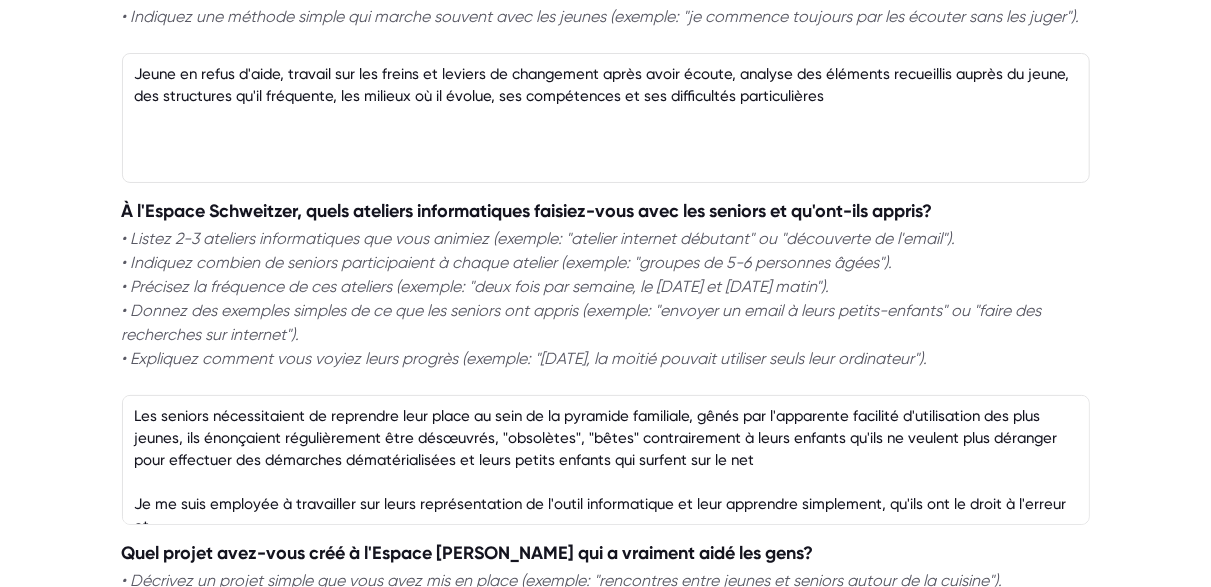 scroll, scrollTop: 11, scrollLeft: 0, axis: vertical 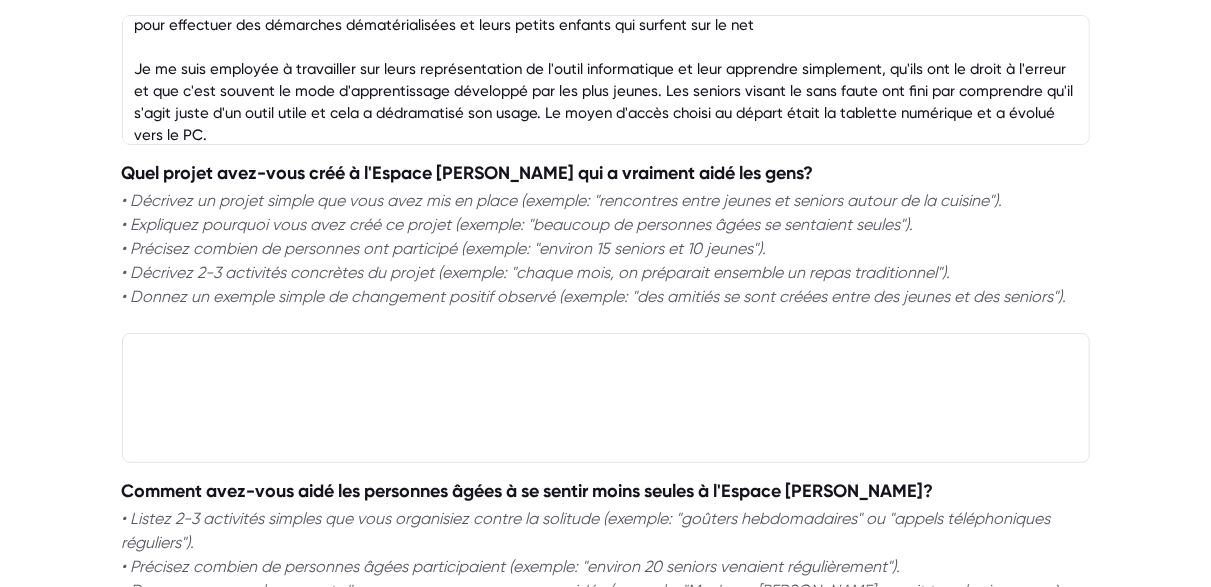 type on "Les seniors nécessitaient de reprendre leur place au sein de la pyramide familiale, gênés par l'apparente facilité d'utilisation des plus jeunes, ils énonçaient régulièrement être désœuvrés, "obsolètes", "bêtes" contrairement à leurs enfants qu'ils ne veulent plus déranger pour effectuer des démarches dématérialisées et leurs petits enfants qui surfent sur le net
Je me suis employée à travailler sur leurs représentation de l'outil informatique et leur apprendre simplement, qu'ils ont le droit à l'erreur et que c'est souvent le mode d'apprentissage développé par les plus jeunes. Les seniors visant le sans faute ont fini par comprendre qu'il s'agit juste d'un outil utile et cela a dédramatisé son usage. Le moyen d'accès choisi au départ était la tablette numérique et a évolué vers le PC." 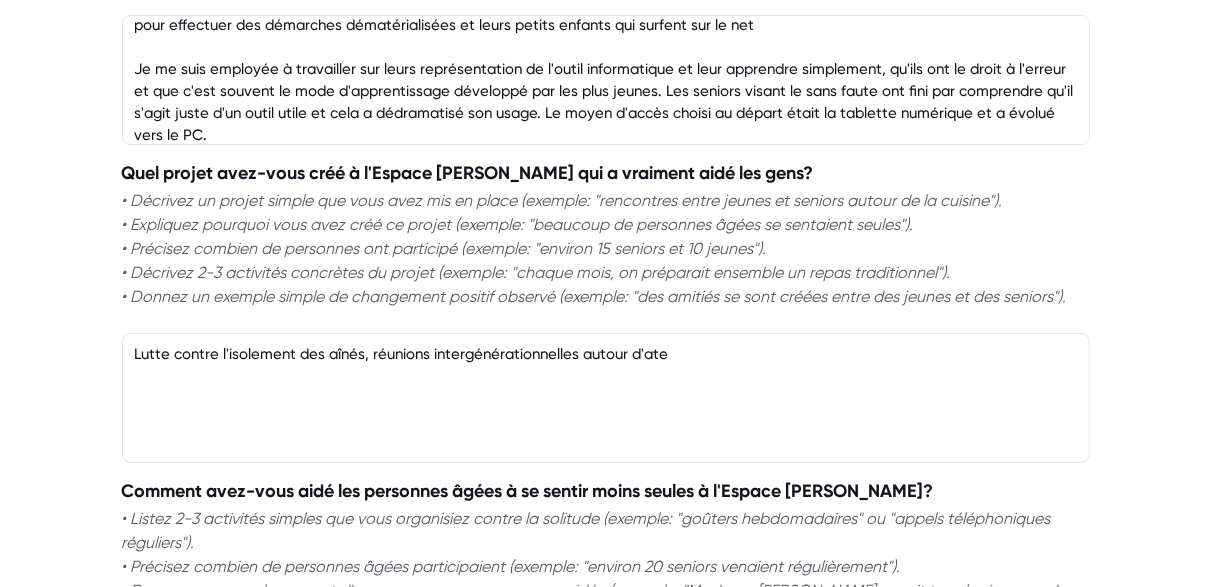 type on "Lutte contre l'isolement des aînés, réunions intergénérationnelles autour d'atel" 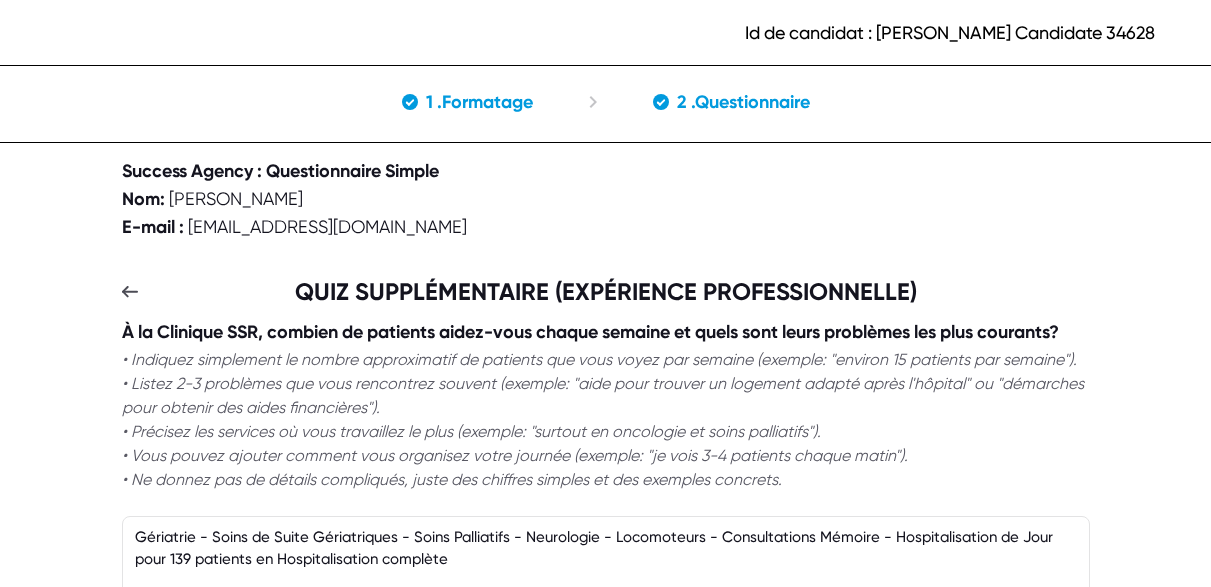 scroll, scrollTop: 3453, scrollLeft: 0, axis: vertical 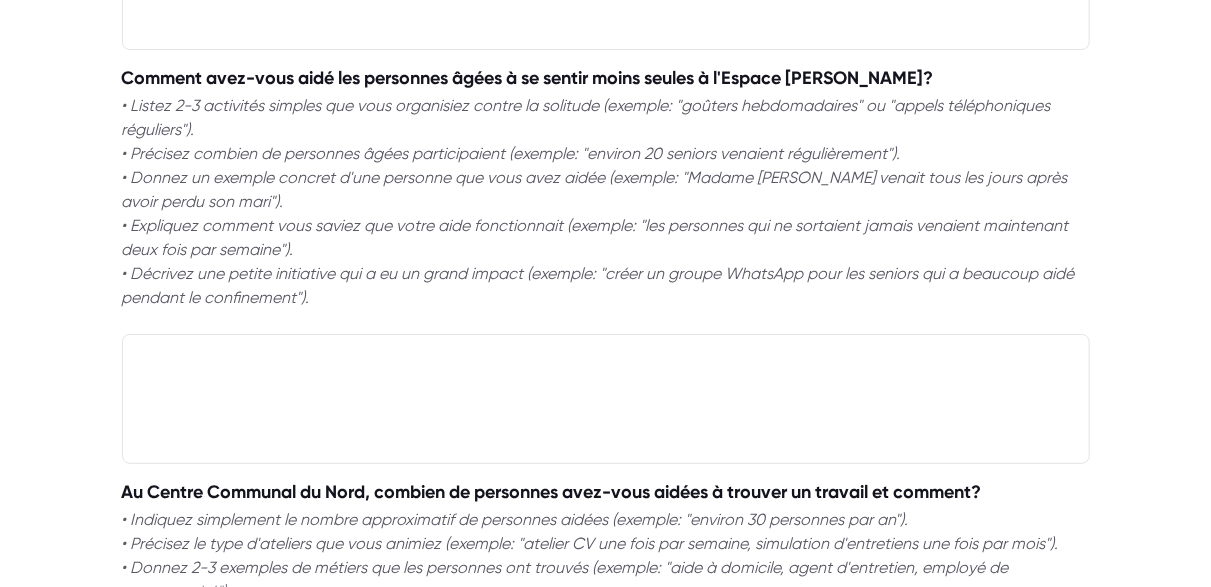 type on "Lutte contre l'isolement des aînés, réunions intergénérationnelles autour d'ateliers de danse, gym, d'après midi dansants avec la venue d'Ehpads mais aussi de résidents d'un FAM" 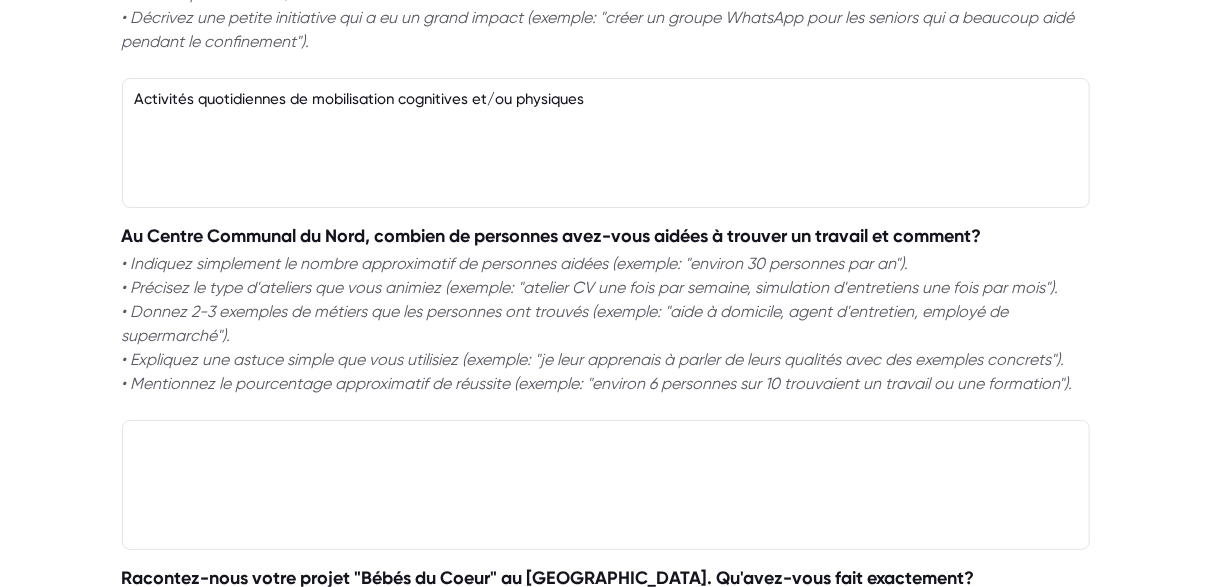 scroll, scrollTop: 4233, scrollLeft: 0, axis: vertical 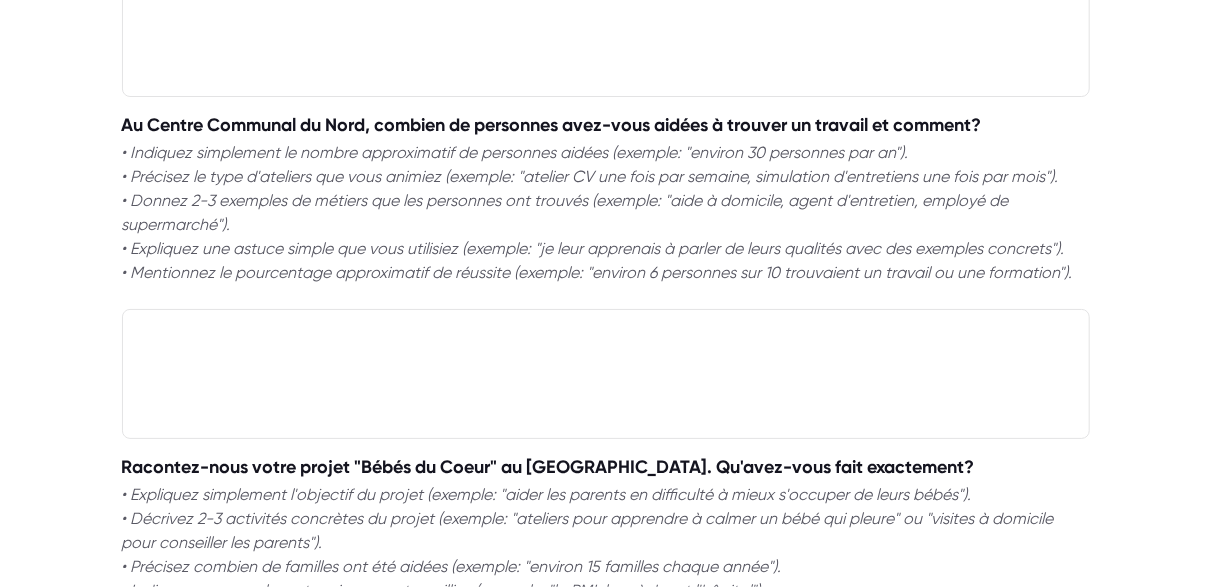 type on "Activités quotidiennes de mobilisation cognitives et/ou physiques" 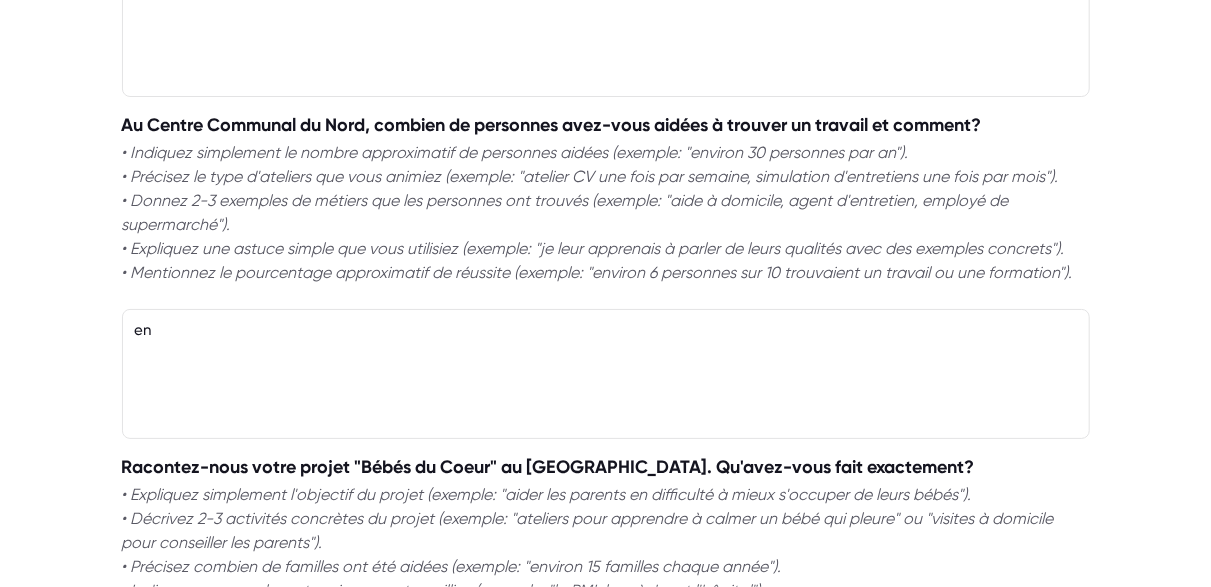type on "e" 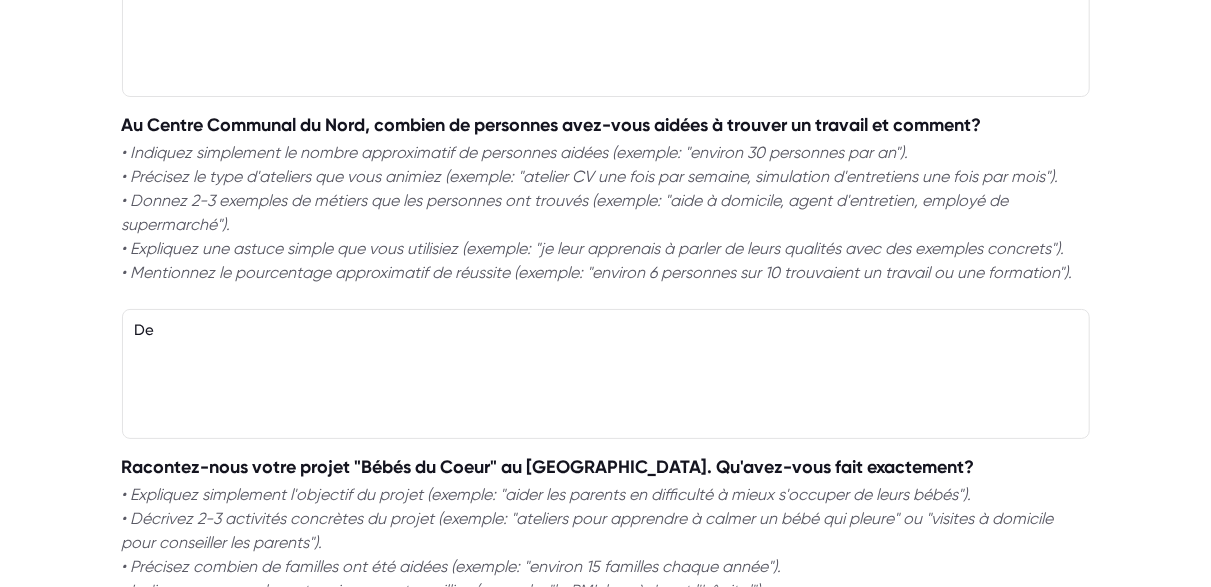 type on "D" 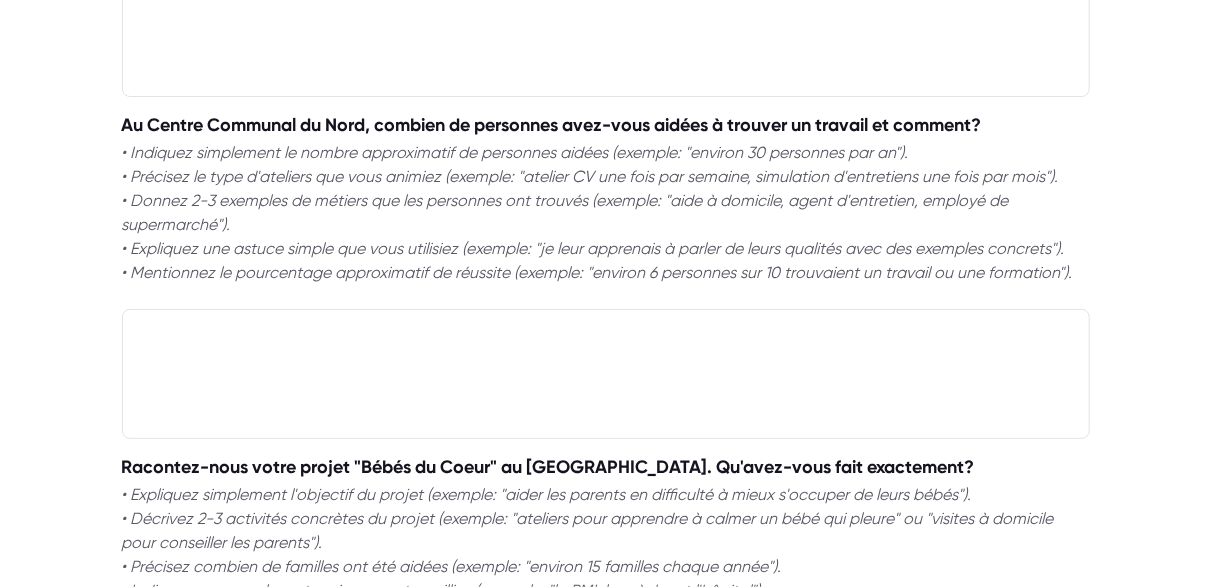 type on "K" 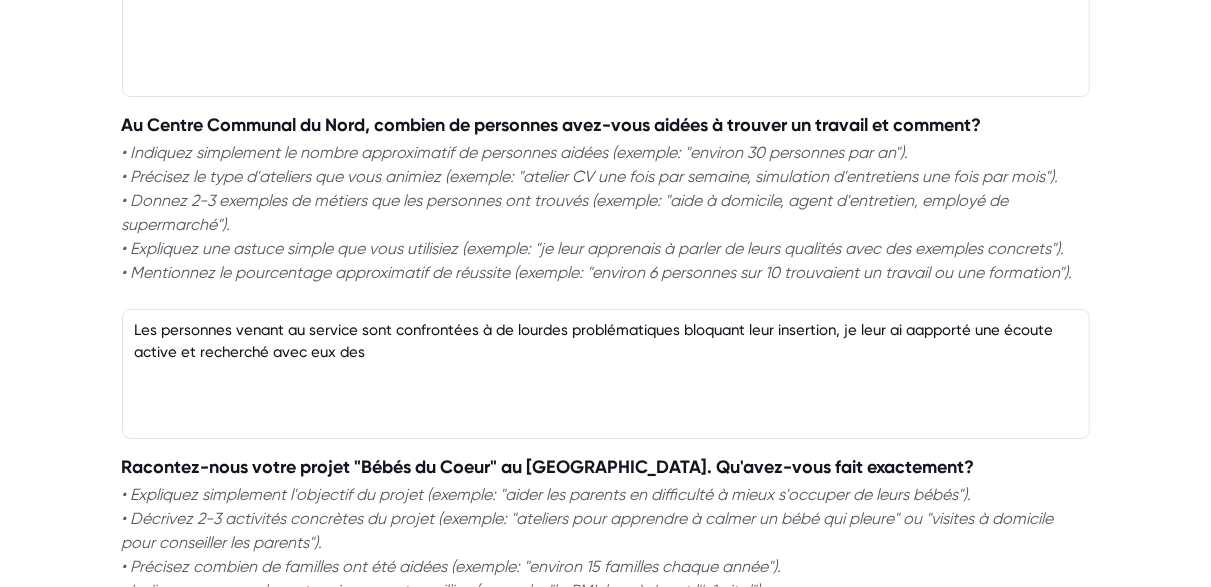 click on "Les personnes venant au service sont confrontées à de lourdes problématiques bloquant leur insertion, je leur ai aapporté une écoute active et recherché avec eux des" at bounding box center [606, 374] 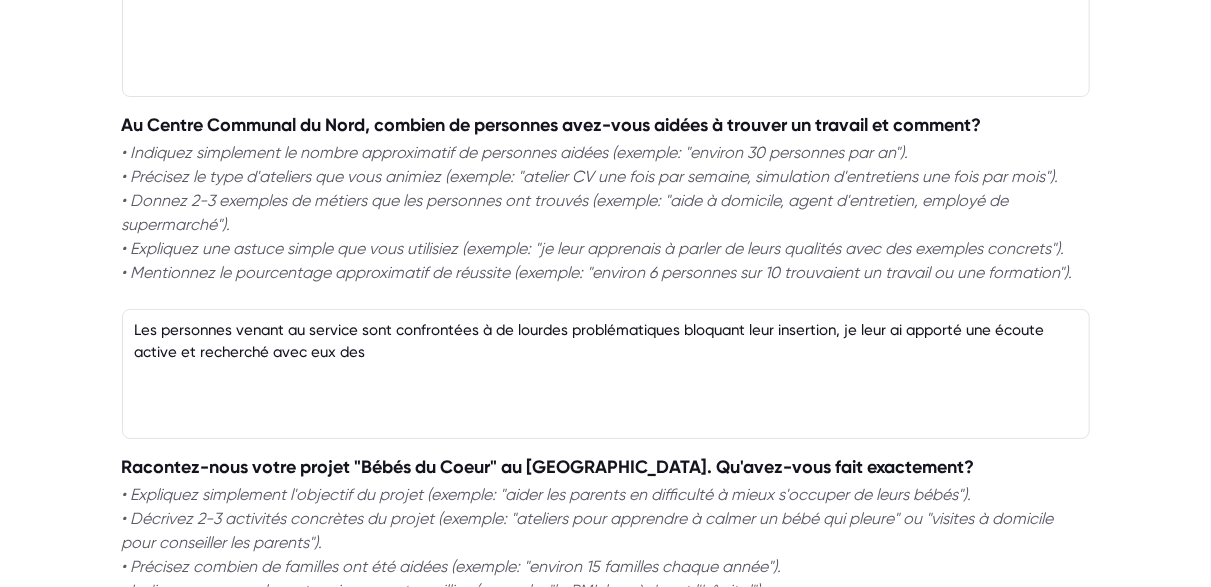 click on "Les personnes venant au service sont confrontées à de lourdes problématiques bloquant leur insertion, je leur ai apporté une écoute active et recherché avec eux des" at bounding box center (606, 374) 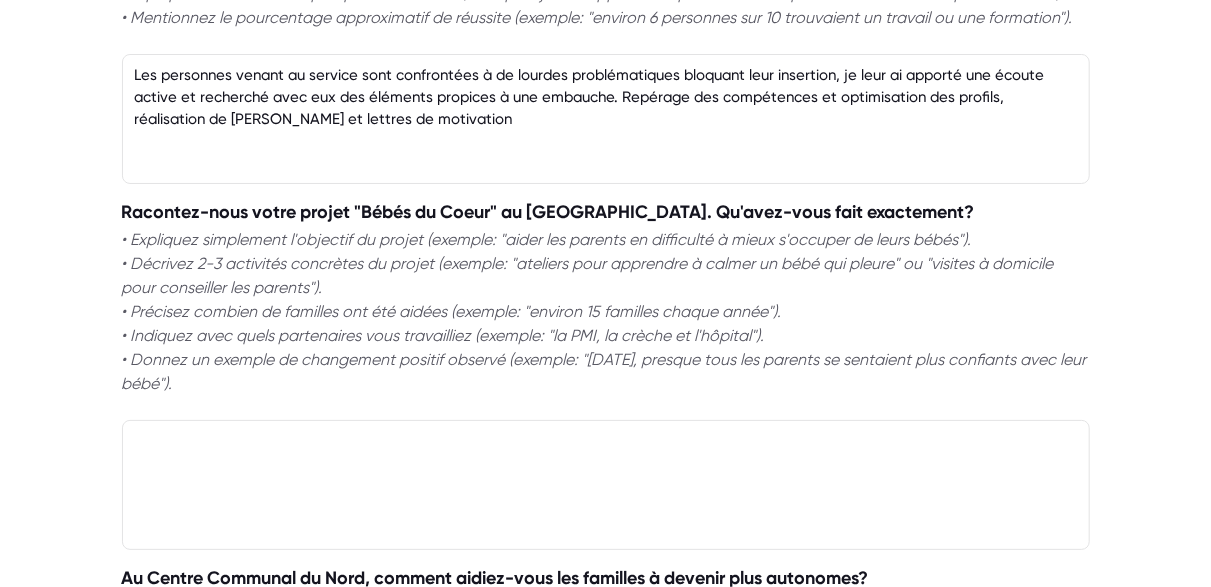 scroll, scrollTop: 4502, scrollLeft: 0, axis: vertical 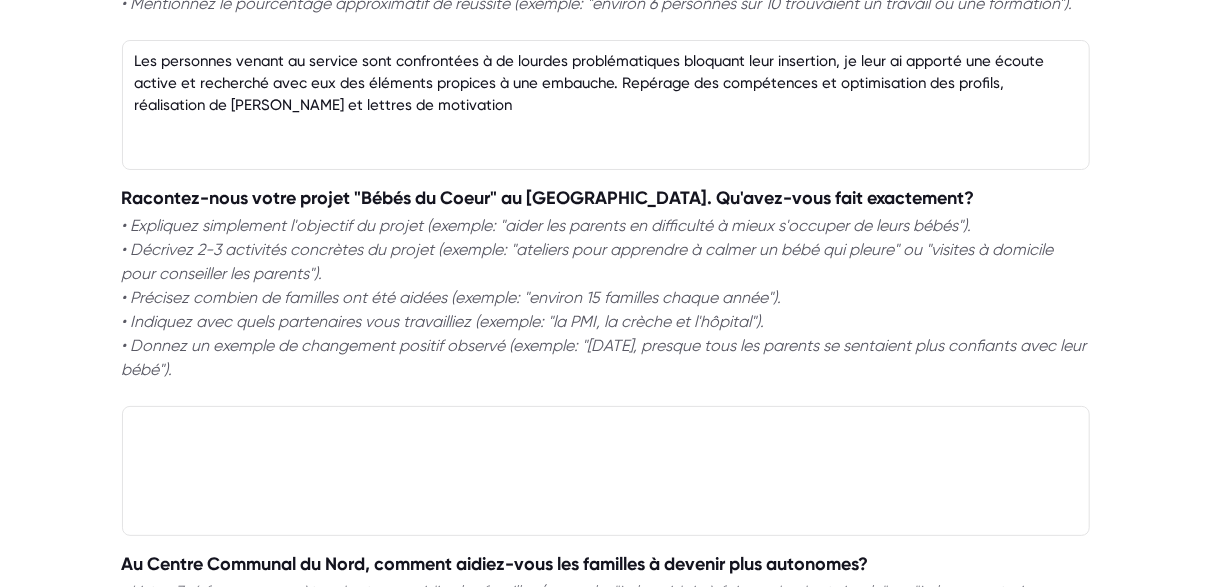type on "Les personnes venant au service sont confrontées à de lourdes problématiques bloquant leur insertion, je leur ai apporté une écoute active et recherché avec eux des éléments propices à une embauche. Repérage des compétences et optimisation des profils, réalisation de Cv et lettres de motivation" 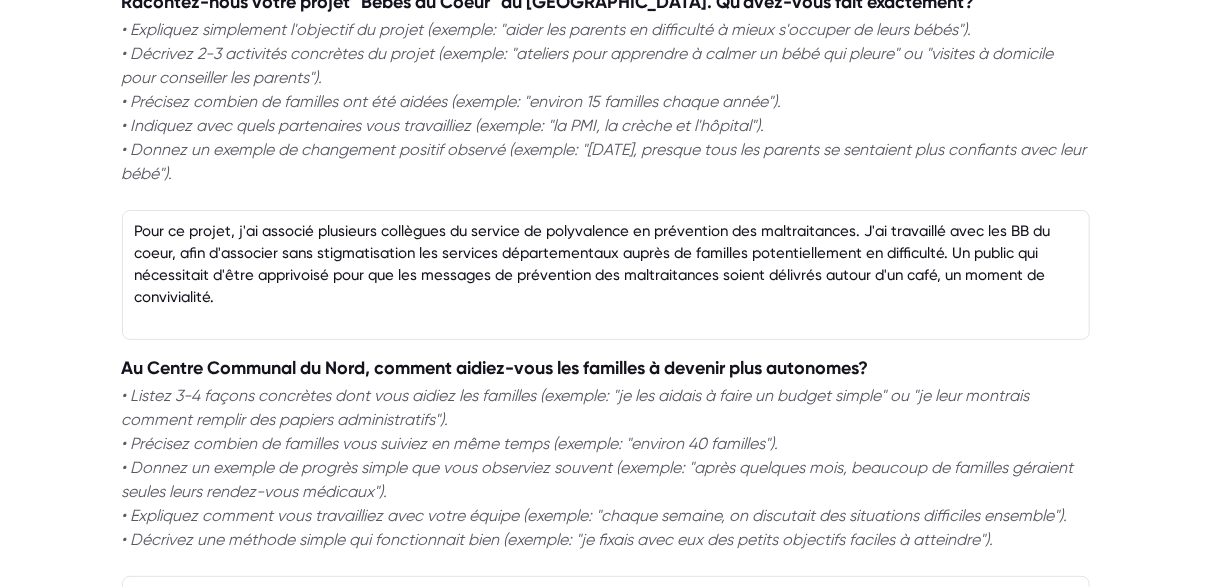 scroll, scrollTop: 4894, scrollLeft: 0, axis: vertical 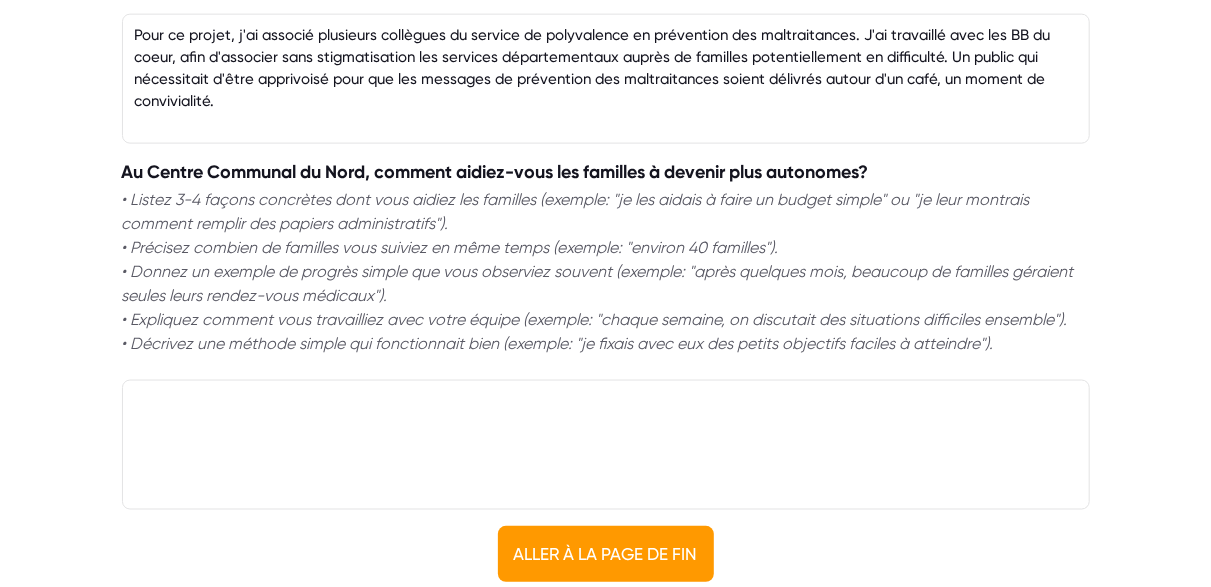 type on "Pour ce projet, j'ai associé plusieurs collègues du service de polyvalence en prévention des maltraitances. J'ai travaillé avec les BB du coeur, afin d'associer sans stigmatisation les services départementaux auprès de familles potentiellement en difficulté. Un public qui nécessitait d'être apprivoisé pour que les messages de prévention des maltraitances soient délivrés autour d'un café, un moment de convivialité." 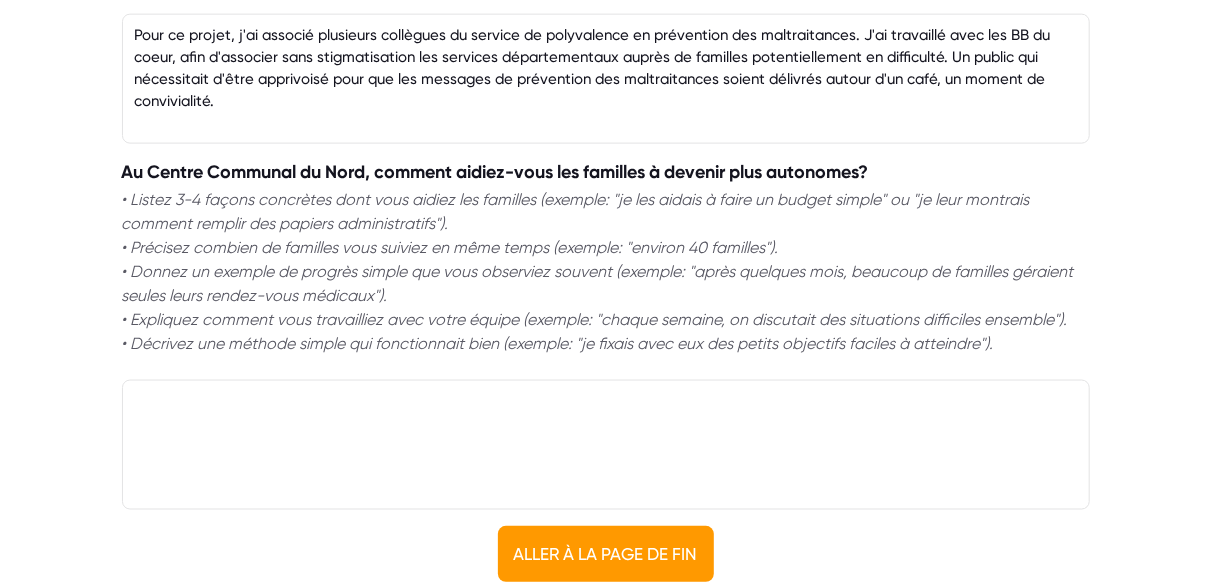 click at bounding box center (606, 445) 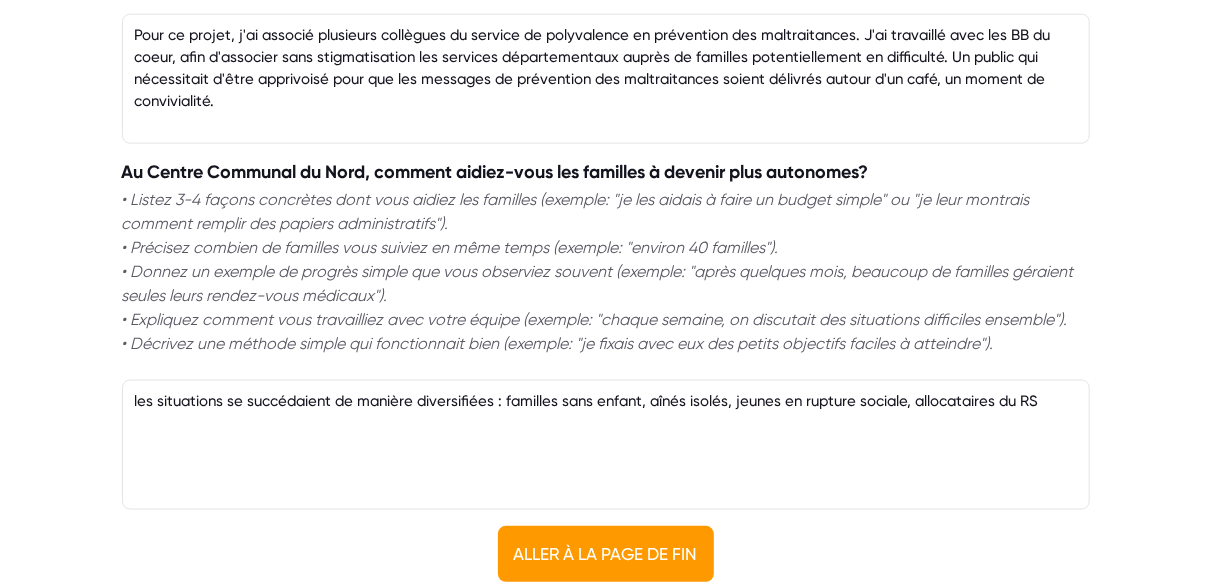type on "les situations se succédaient de manière diversifiées : familles sans enfant, aînés isolés, jeunes en rupture sociale, allocataires du RSA" 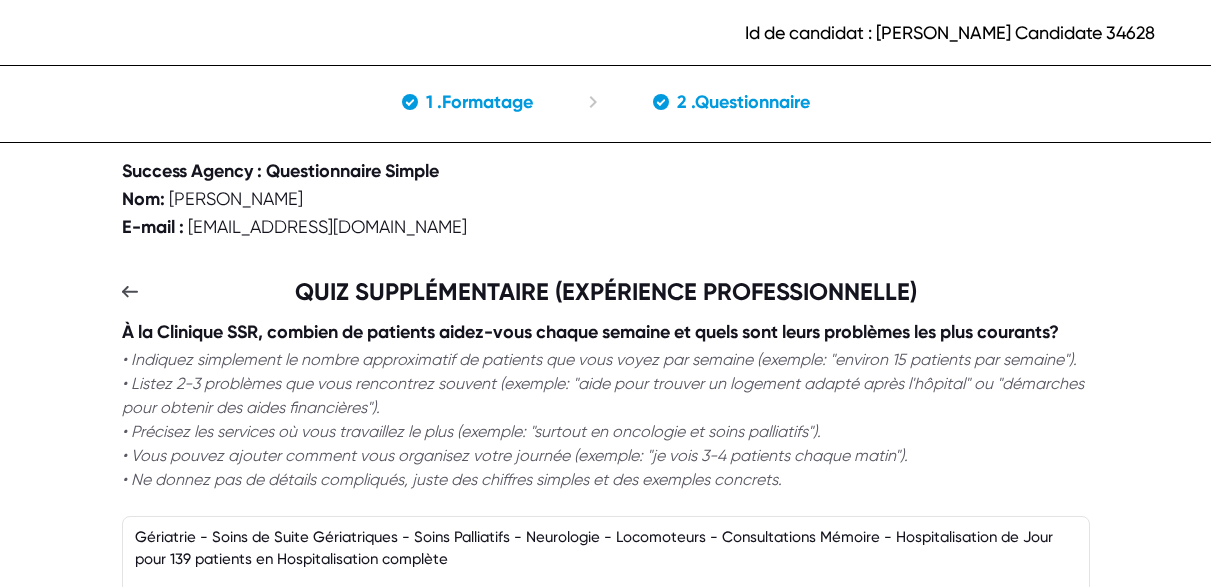 scroll, scrollTop: 4894, scrollLeft: 0, axis: vertical 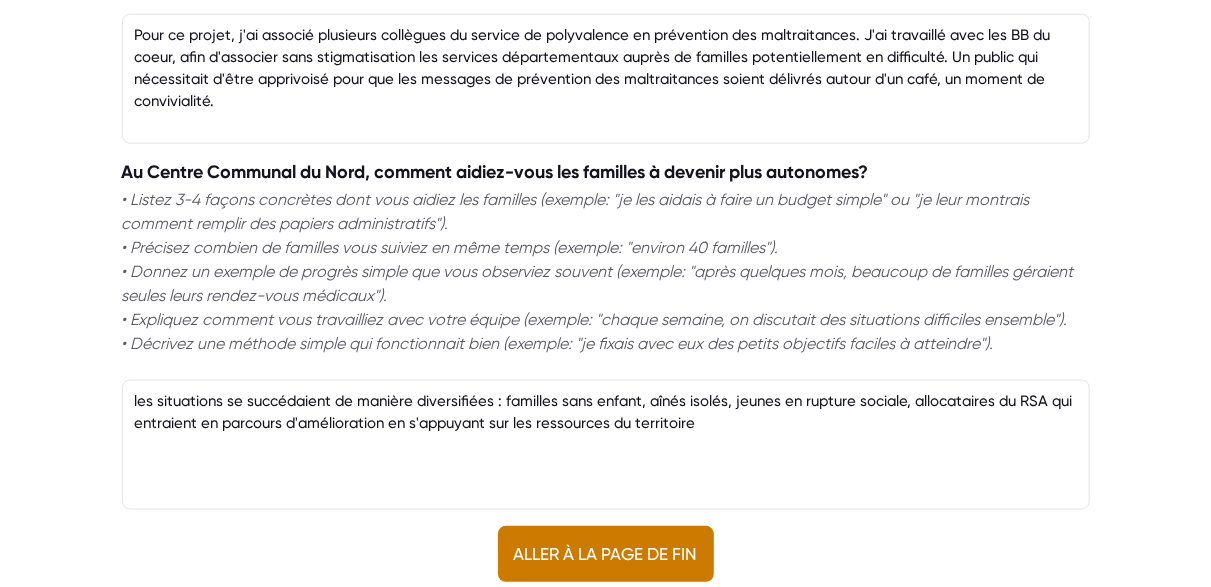type on "les situations se succédaient de manière diversifiées : familles sans enfant, aînés isolés, jeunes en rupture sociale, allocataires du RSA qui entraient en parcours d'amélioration en s'appuyant sur les ressources du territoire" 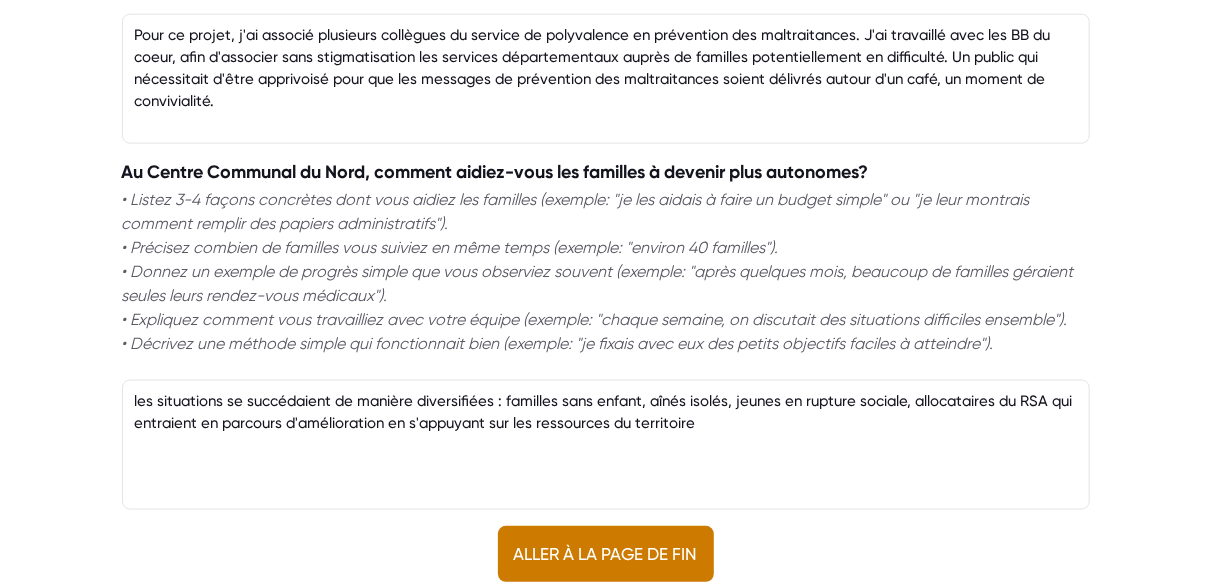 click on "Aller à la page de fin" at bounding box center (606, 554) 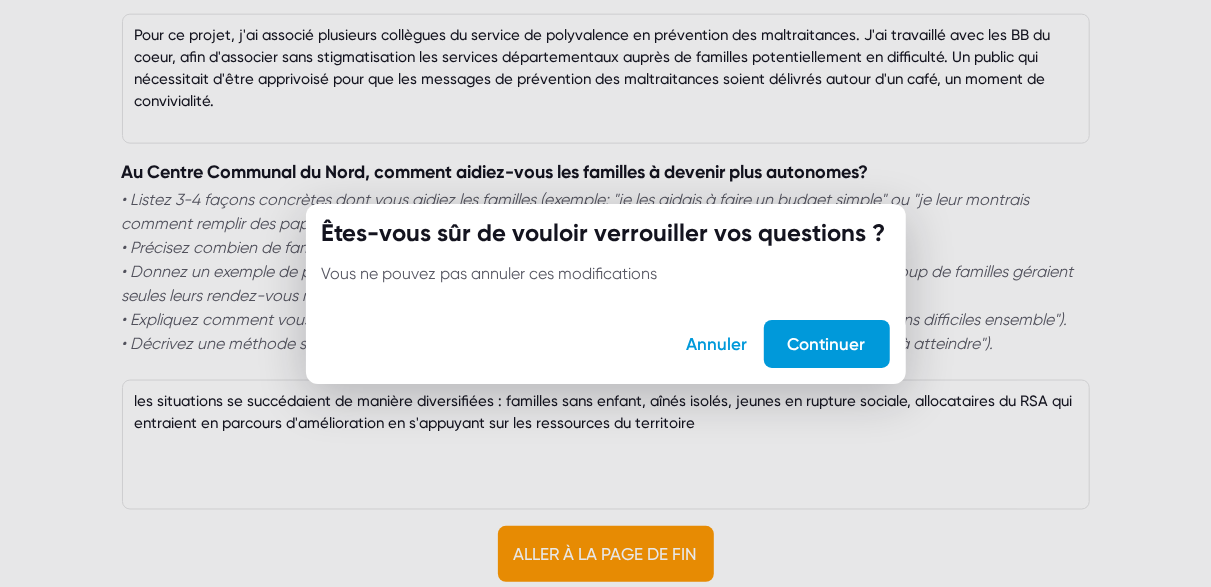 click on "Continuer" at bounding box center [827, 344] 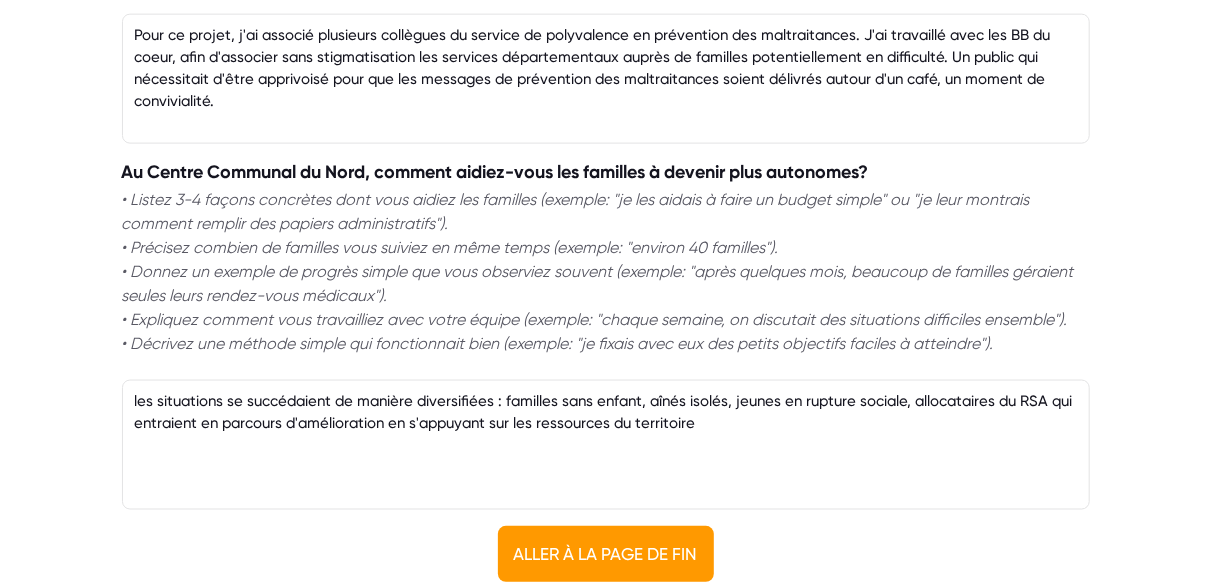 scroll, scrollTop: 0, scrollLeft: 0, axis: both 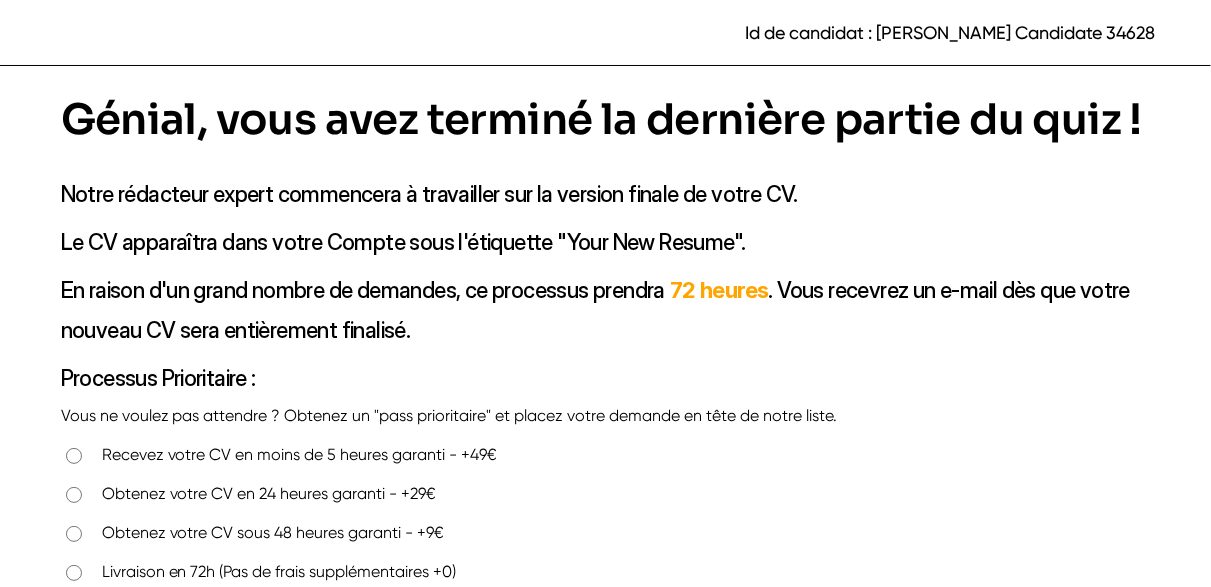 click at bounding box center (74, 573) 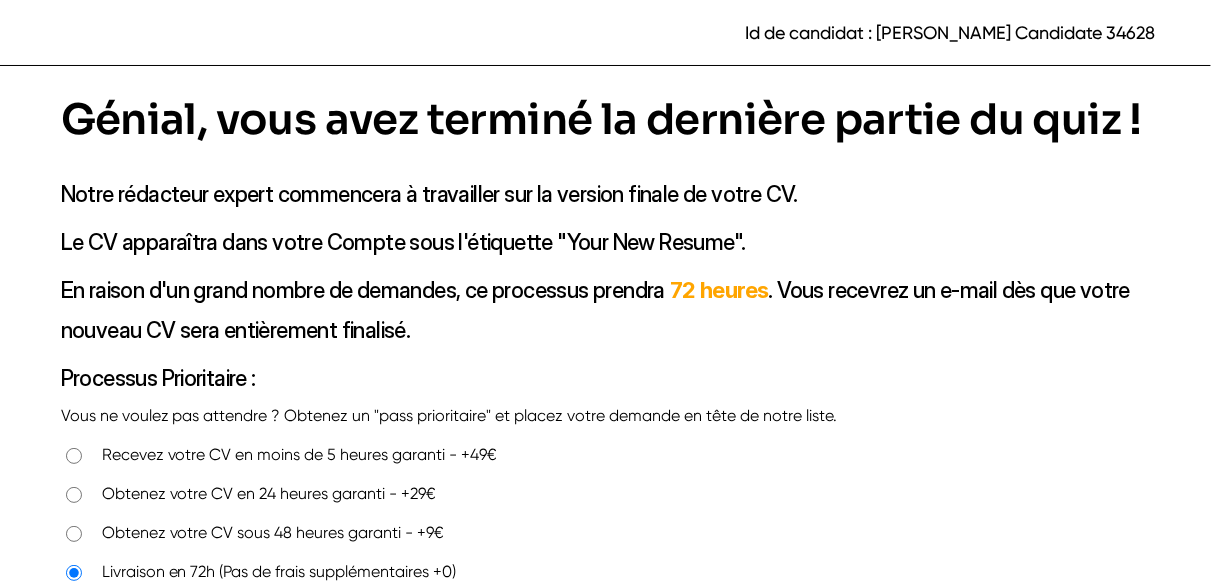 scroll, scrollTop: 94, scrollLeft: 0, axis: vertical 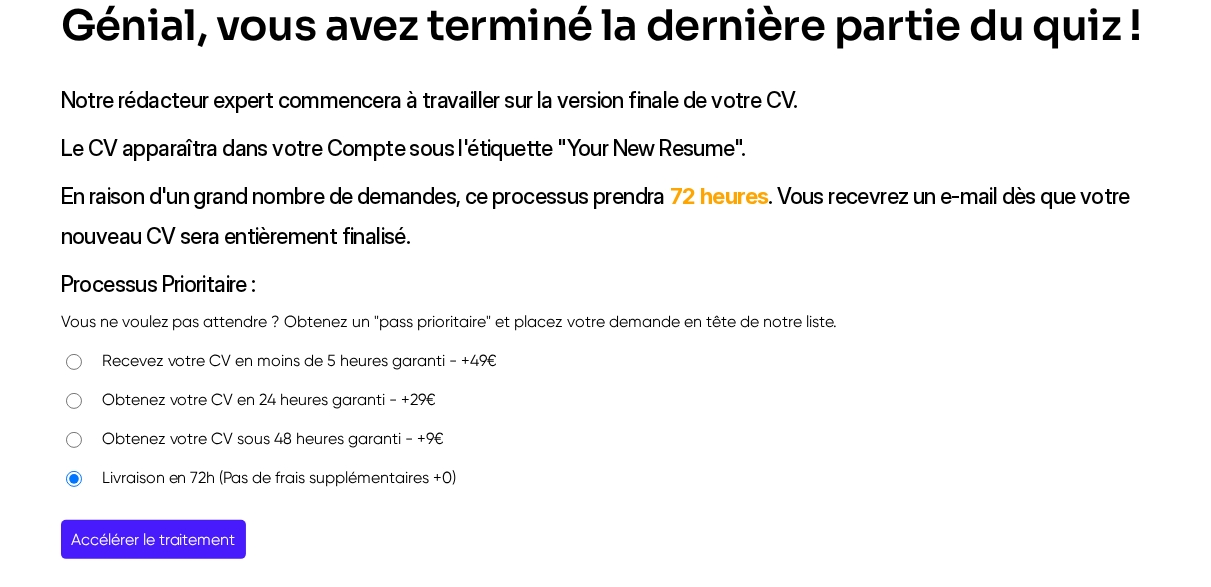 click on "Accélérer le traitement" at bounding box center [153, 539] 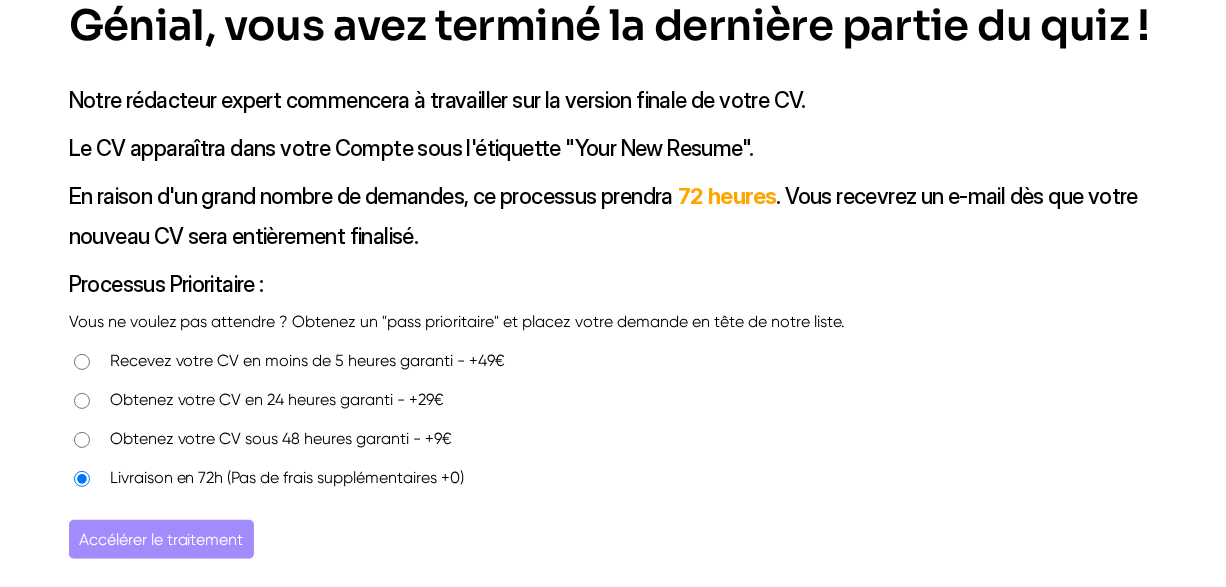 scroll, scrollTop: 0, scrollLeft: 0, axis: both 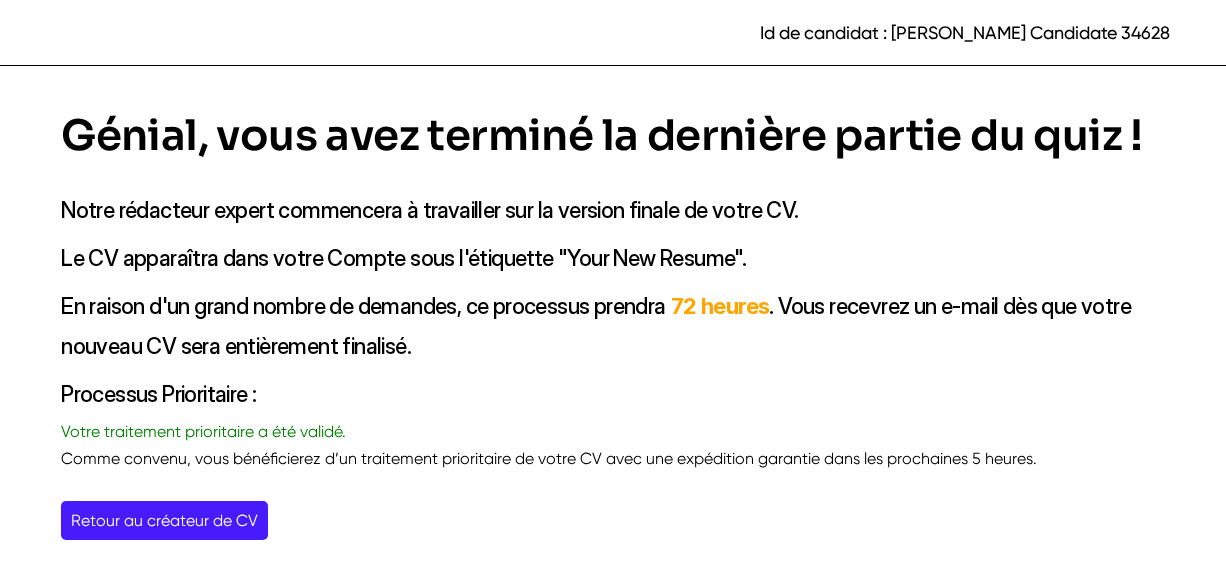 click on "Retour au créateur de CV" at bounding box center [164, 520] 